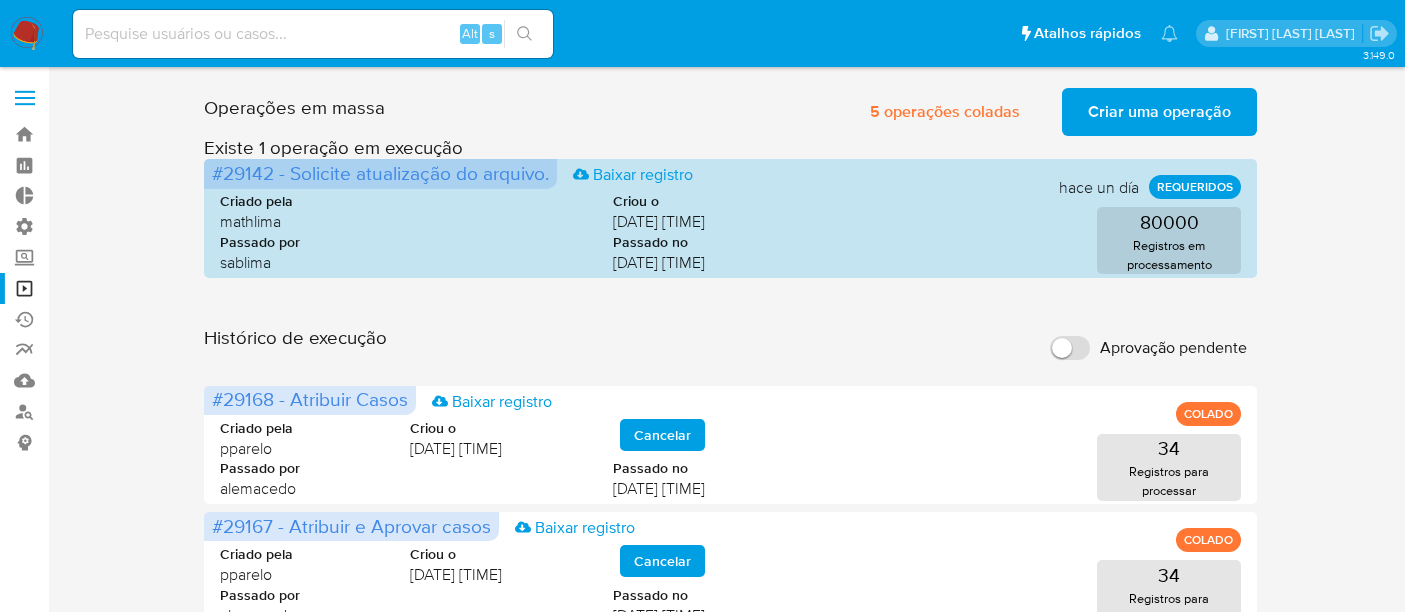 scroll, scrollTop: 0, scrollLeft: 0, axis: both 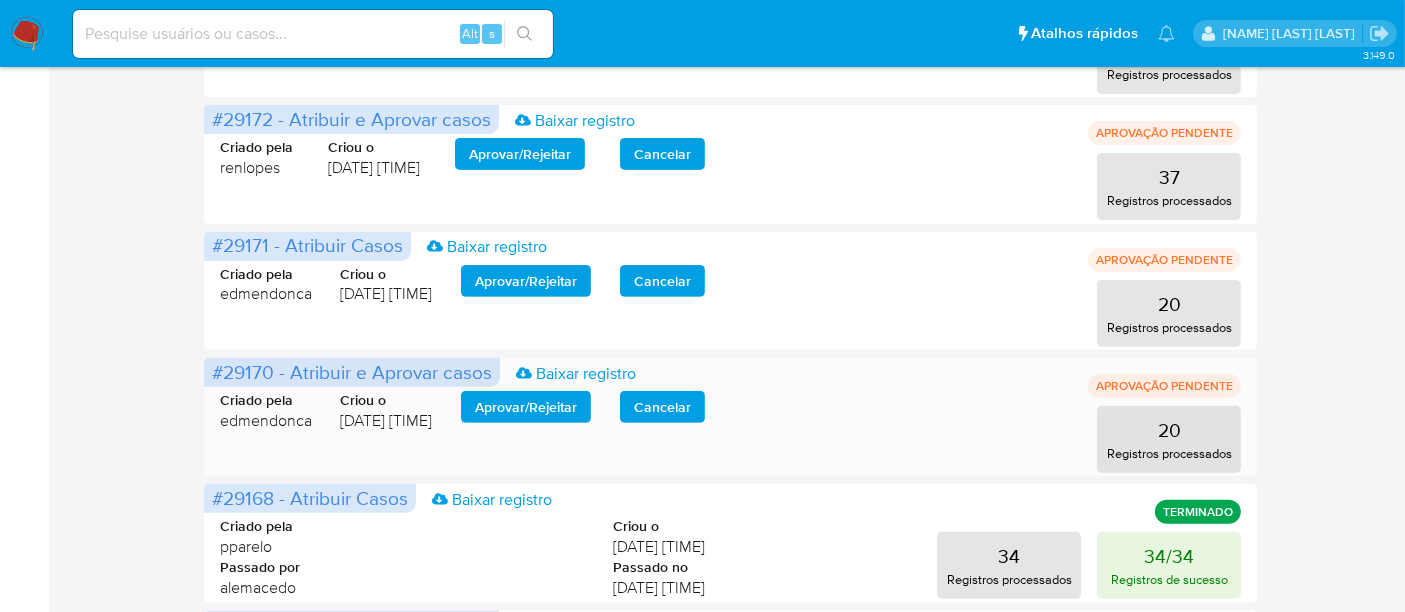 click on "Aprovar  /  Rejeitar" at bounding box center [526, 407] 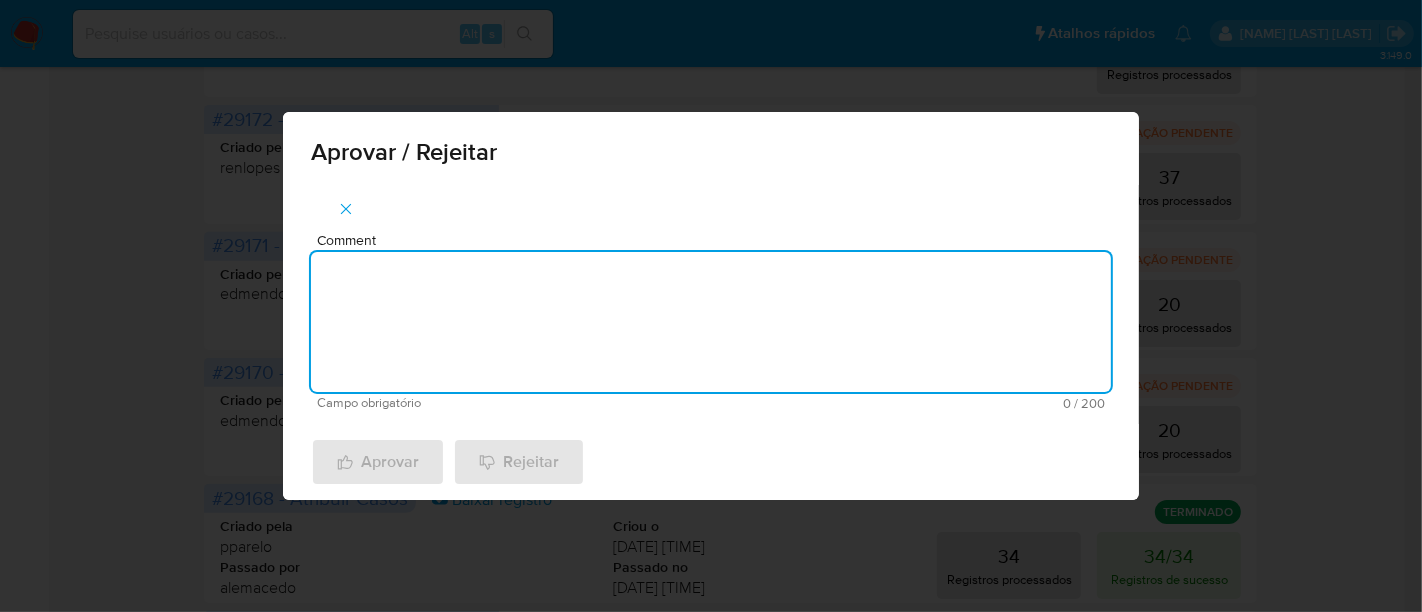 click on "Comment" at bounding box center [711, 322] 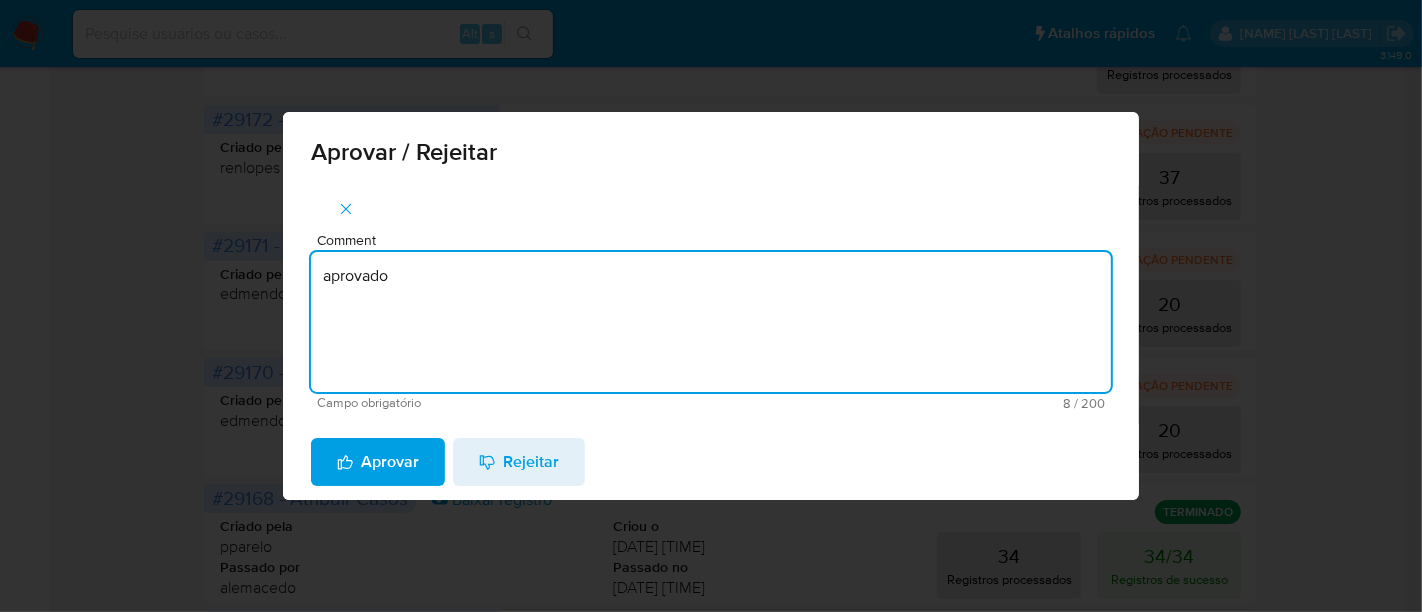 drag, startPoint x: 430, startPoint y: 301, endPoint x: 220, endPoint y: 267, distance: 212.73457 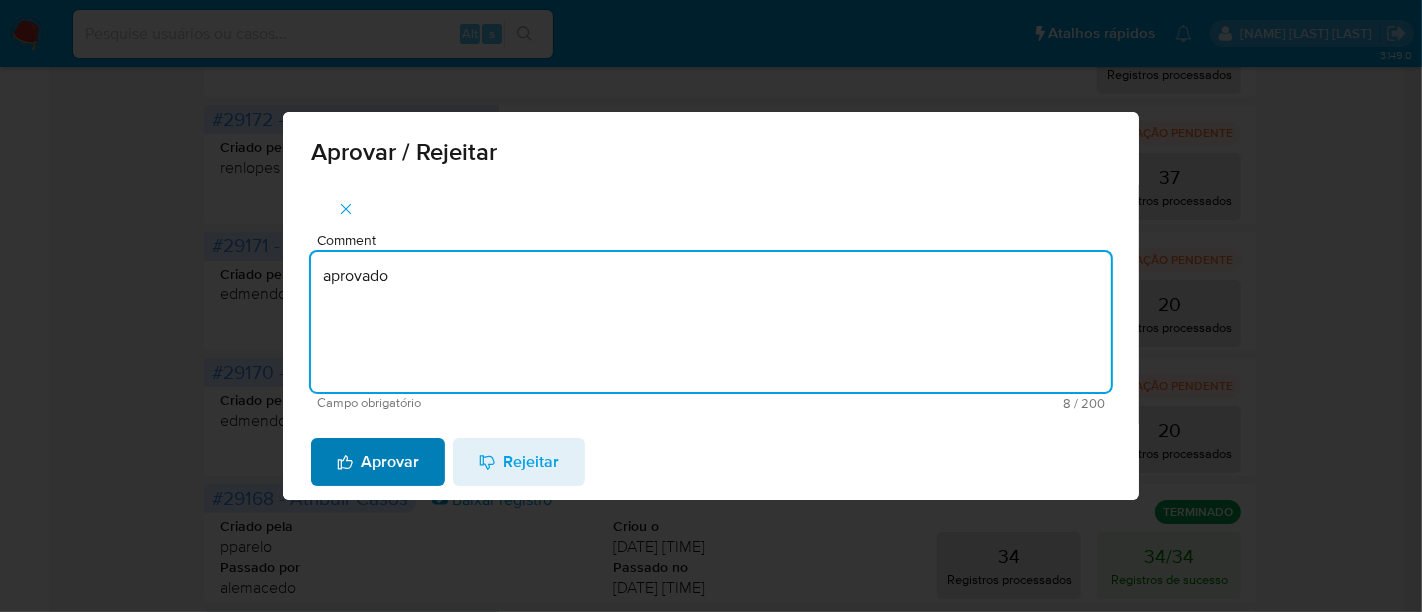 type on "aprovado" 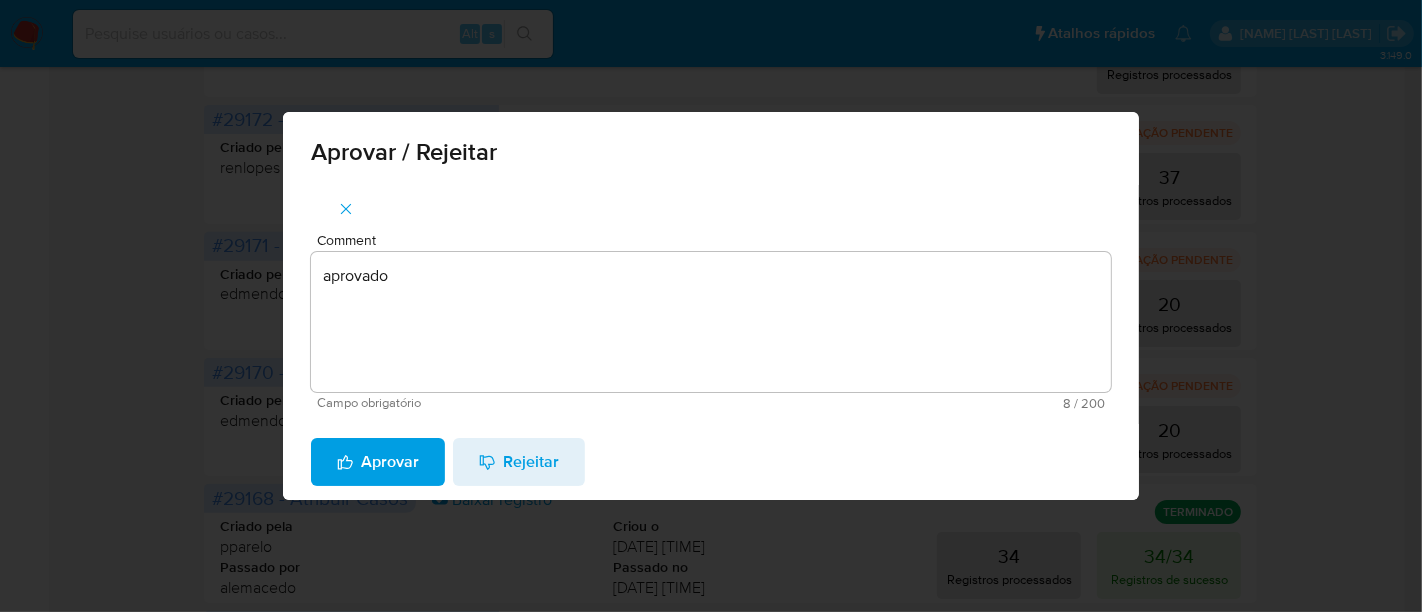 click on "Aprovar" at bounding box center (378, 462) 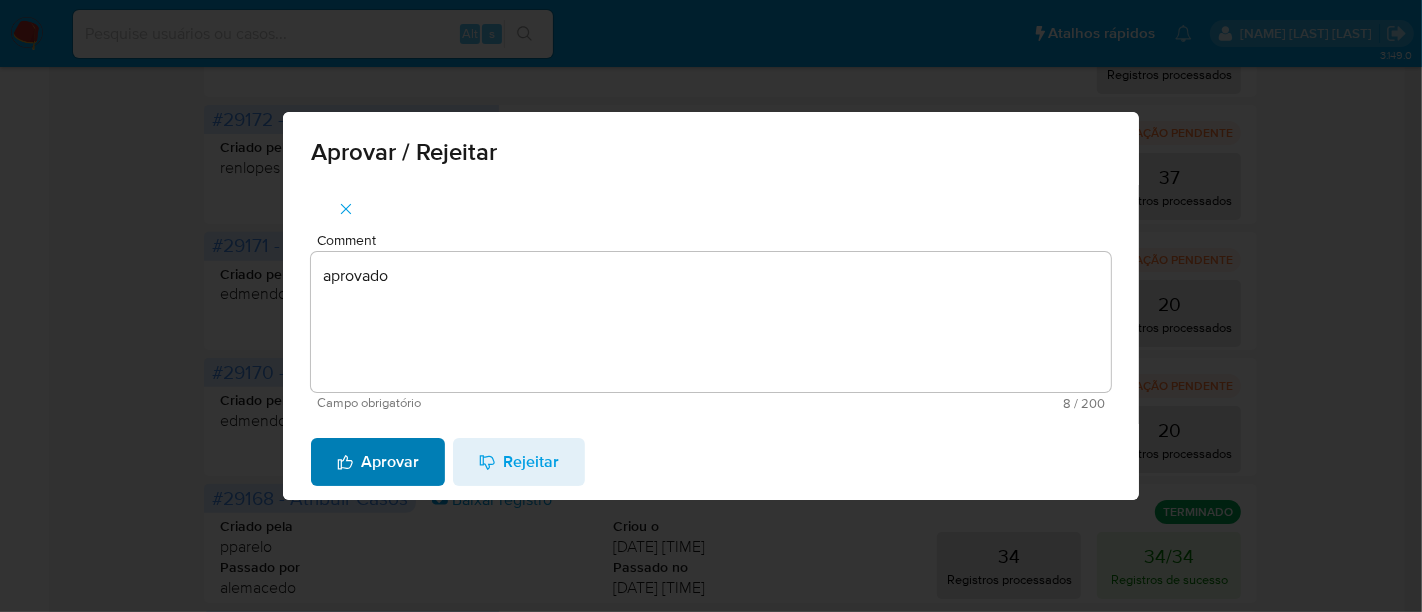 type 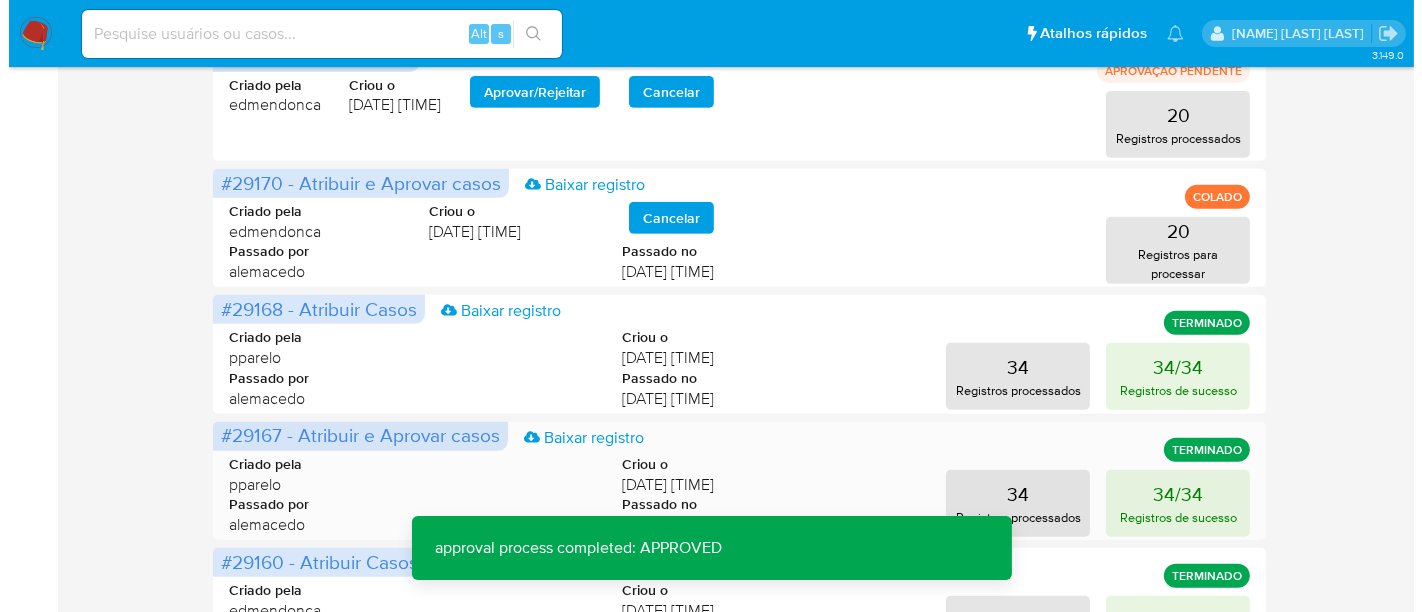 scroll, scrollTop: 743, scrollLeft: 0, axis: vertical 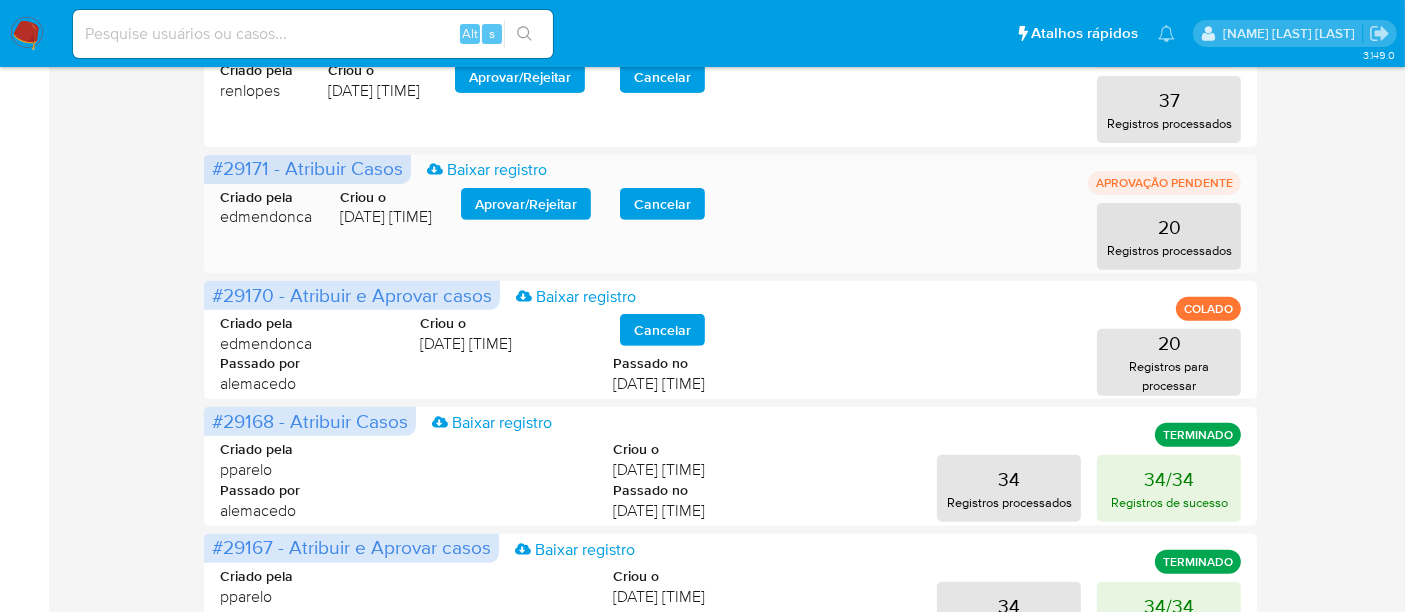 click on "Aprovar  /  Rejeitar" at bounding box center (526, 204) 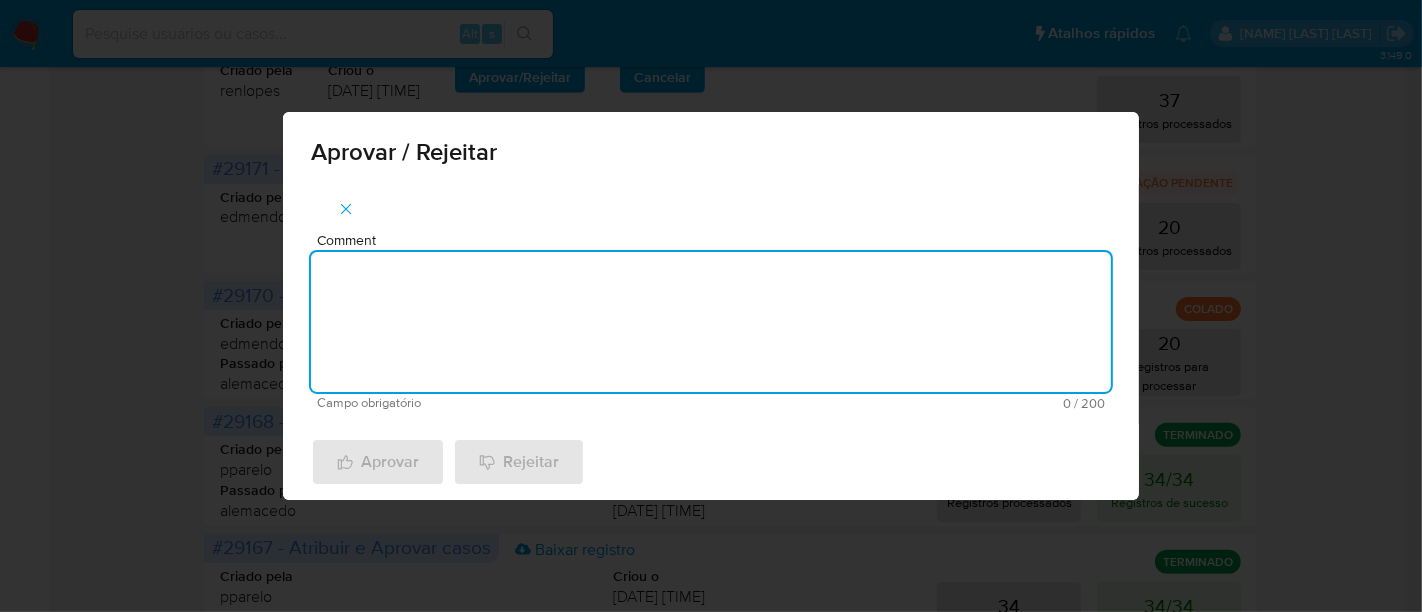 click on "Comment" at bounding box center [711, 322] 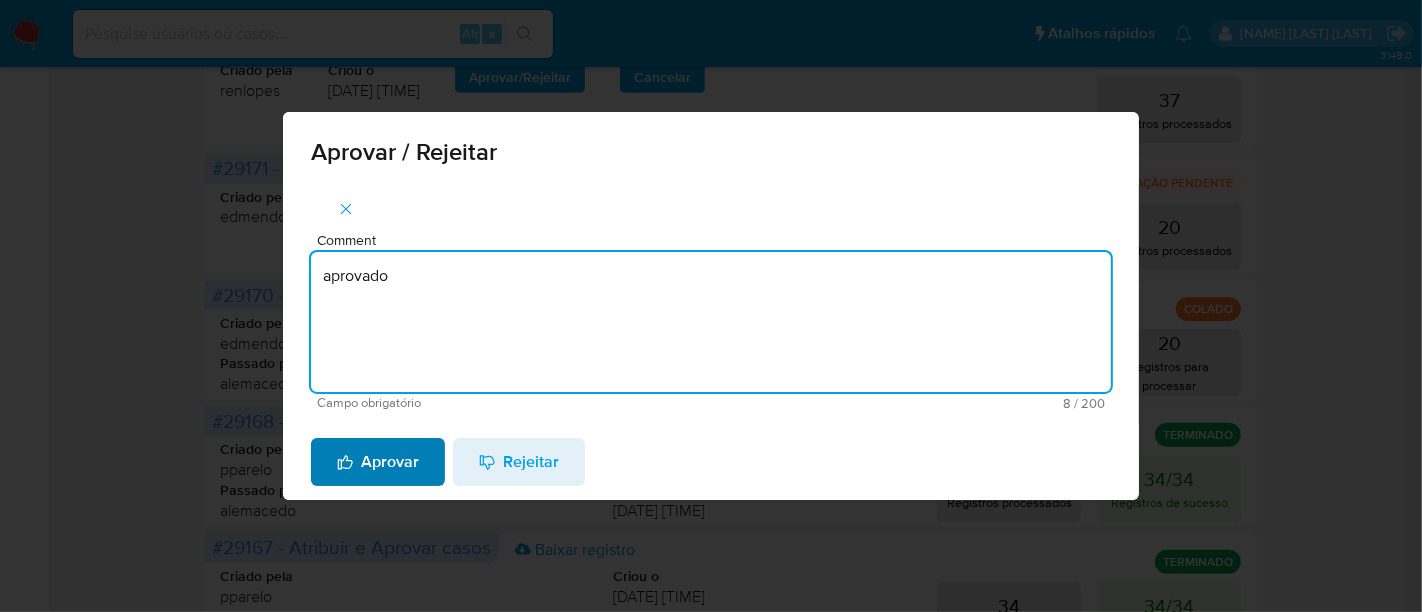 type on "aprovado" 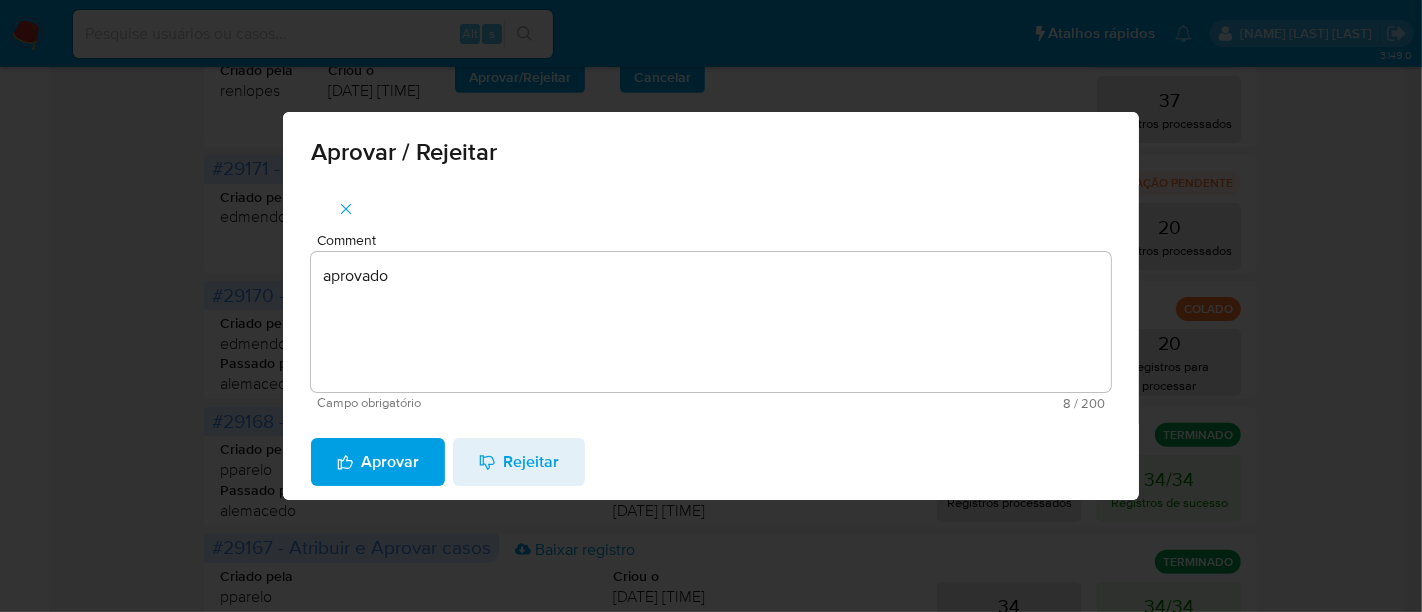 click on "Aprovar" at bounding box center [378, 462] 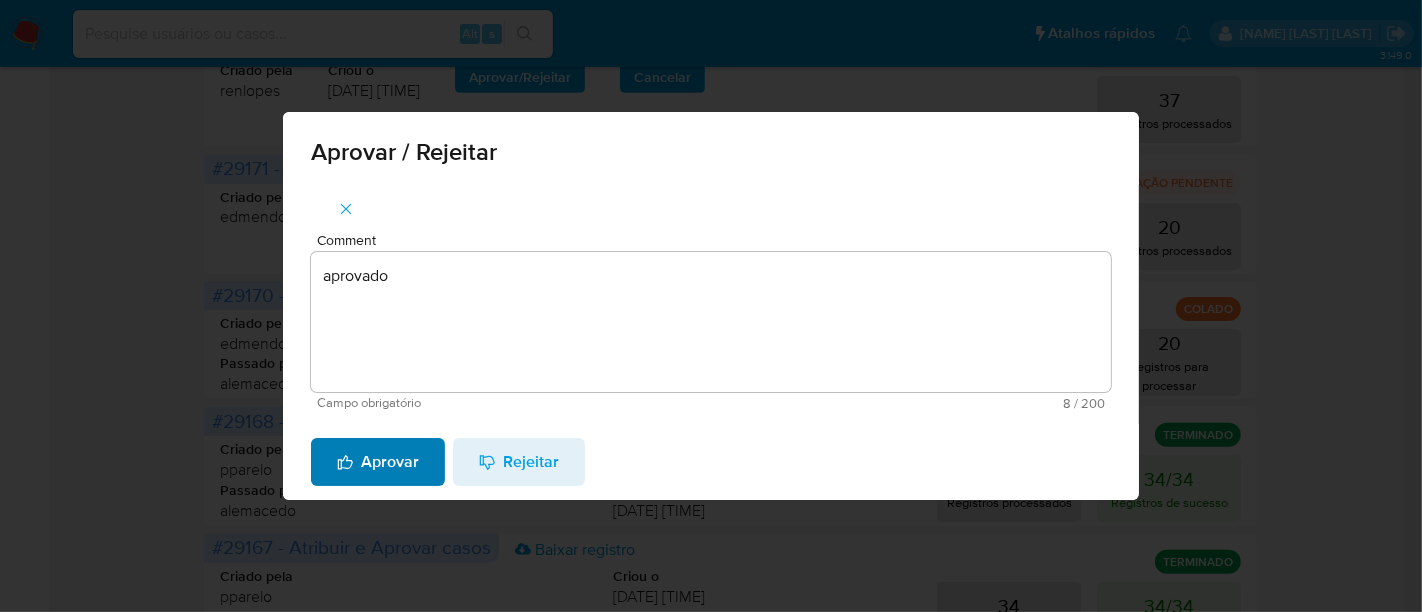 type 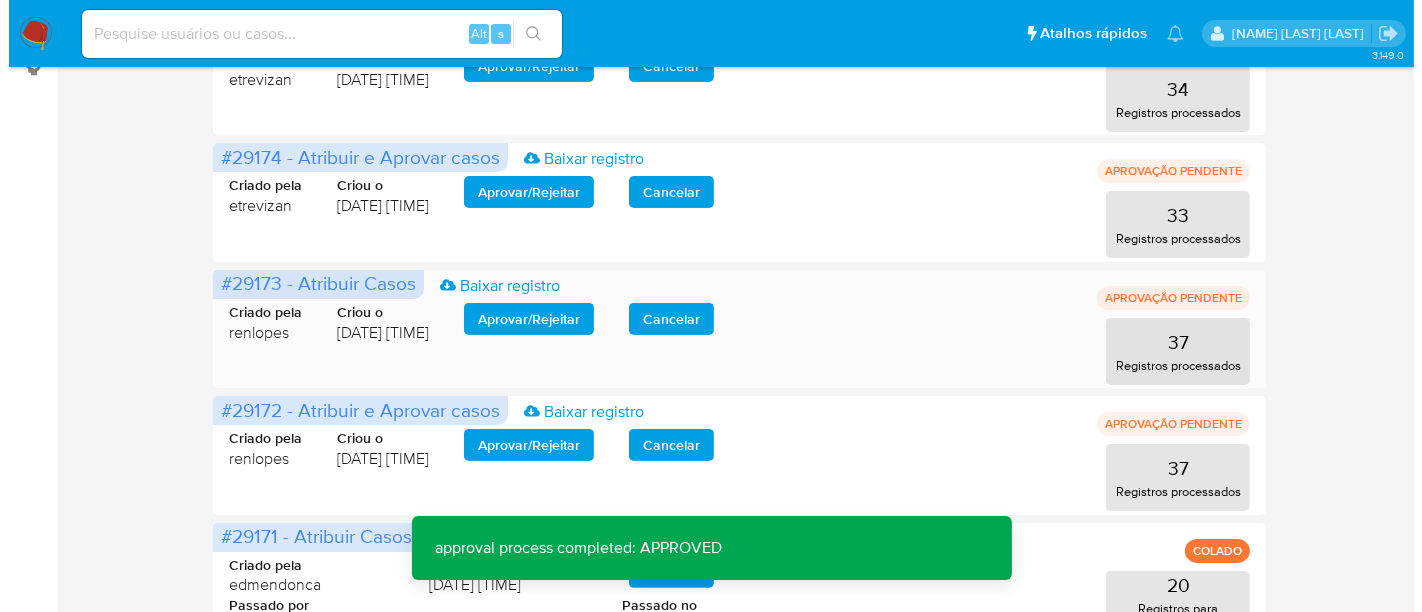 scroll, scrollTop: 410, scrollLeft: 0, axis: vertical 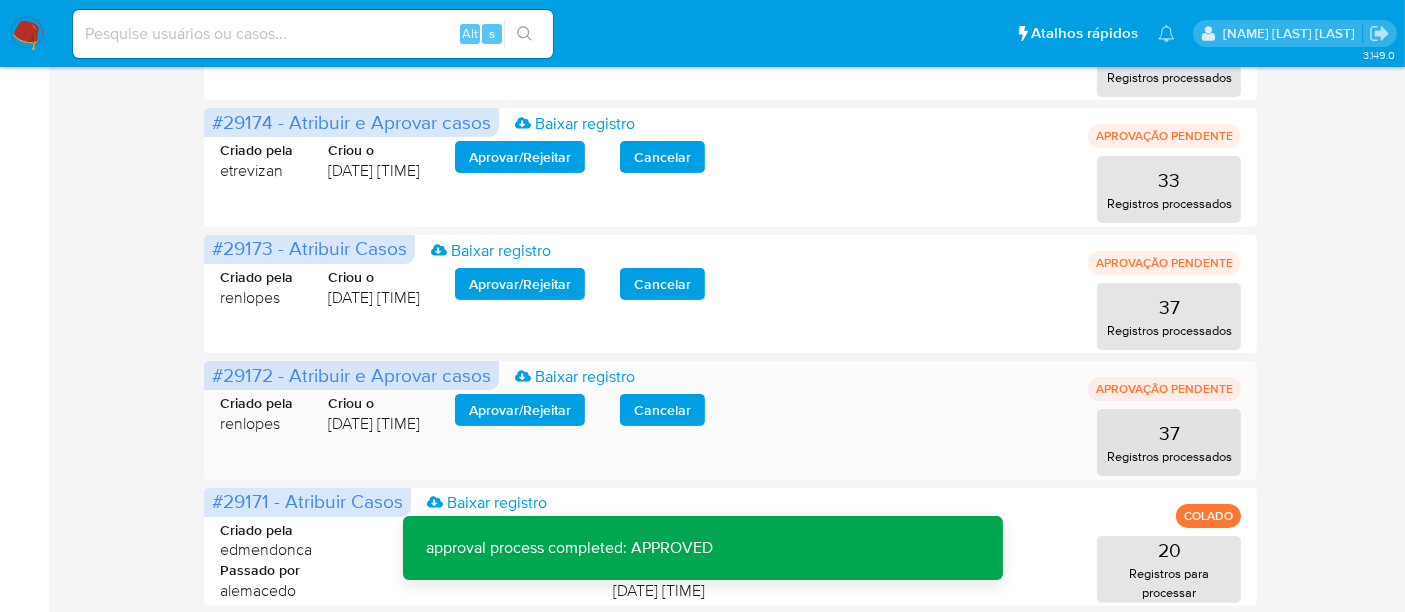 click on "Aprovar  /  Rejeitar" at bounding box center (520, 410) 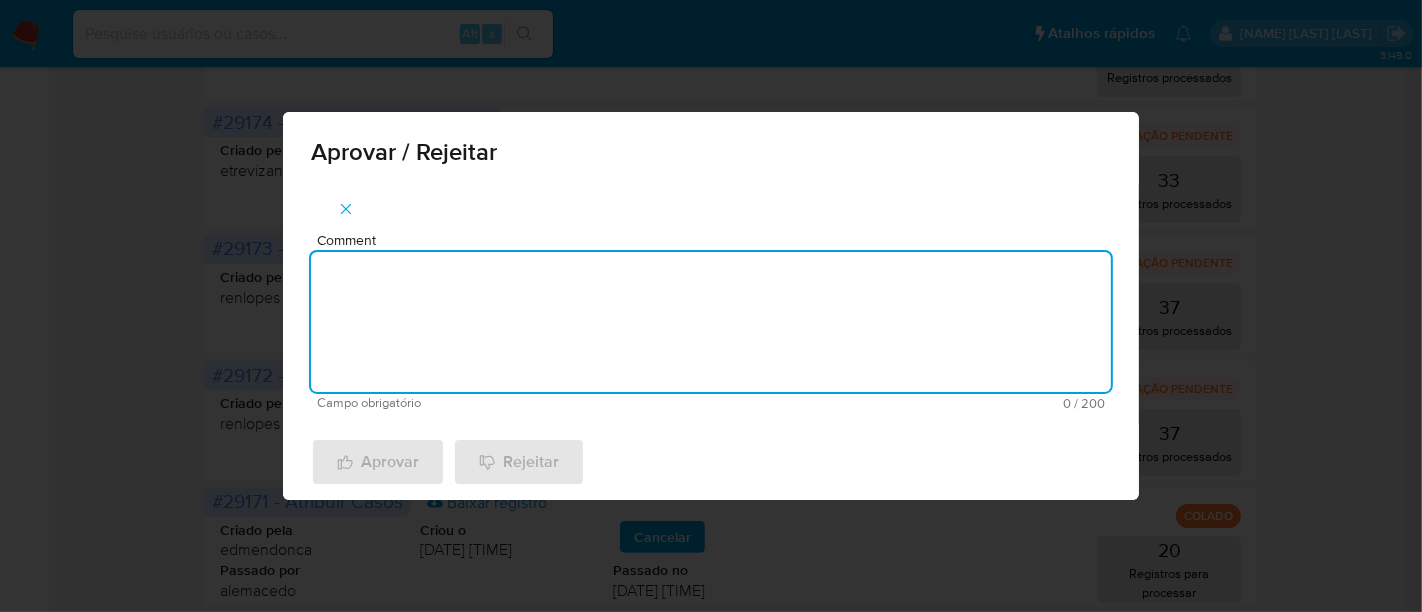 click on "Comment" at bounding box center (711, 322) 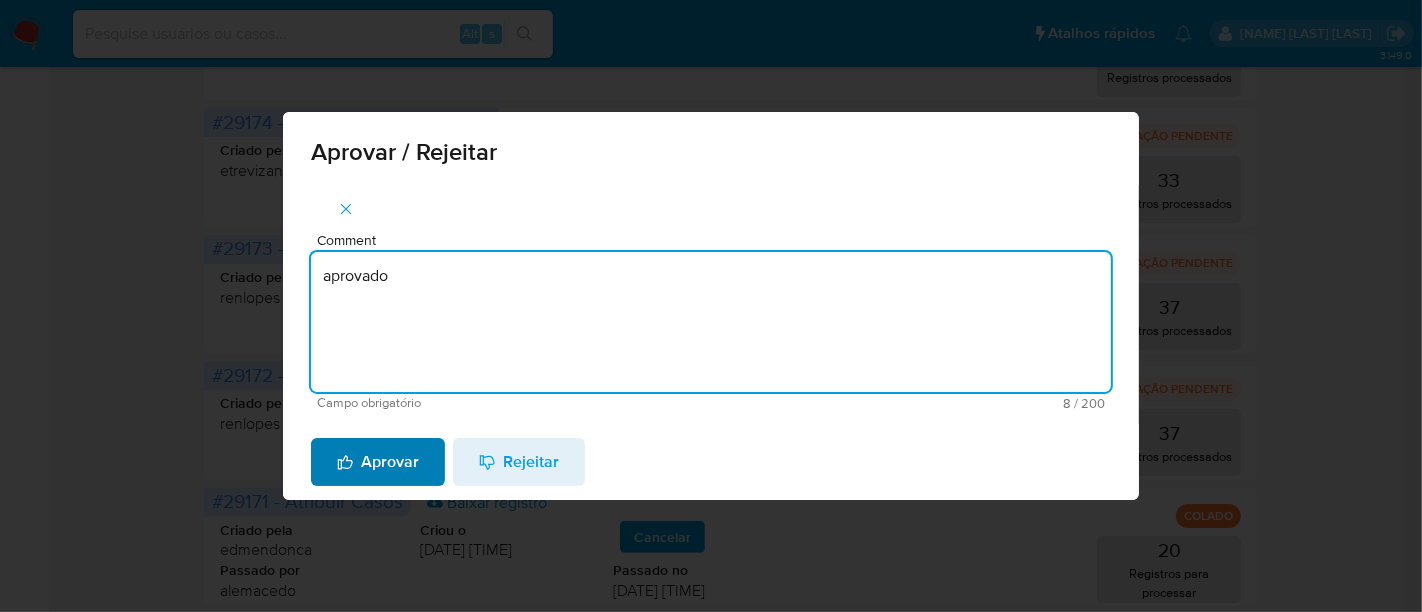 type on "aprovado" 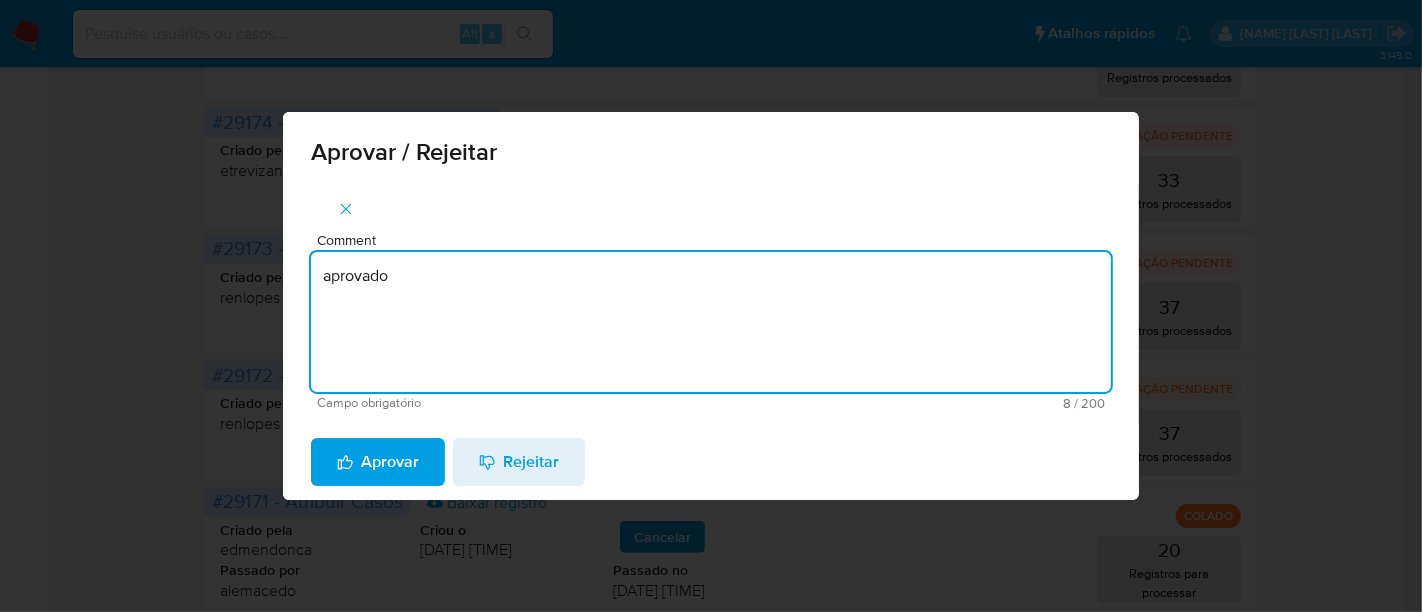 click on "Aprovar" at bounding box center [378, 462] 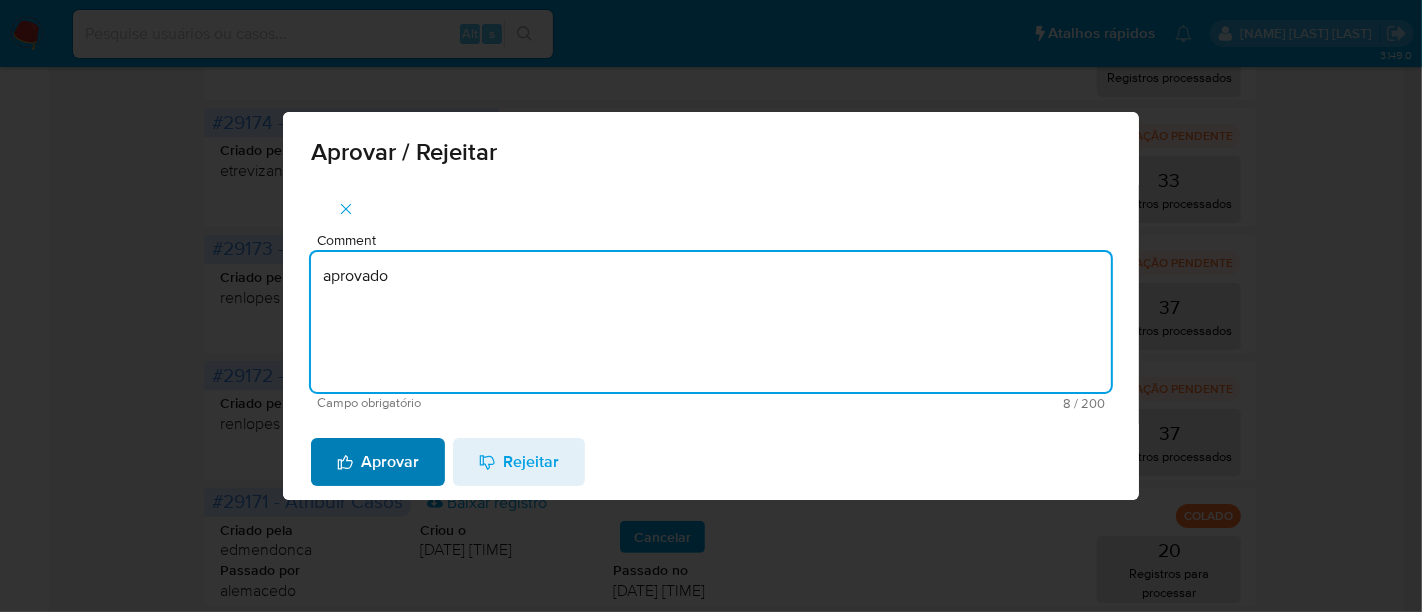 type 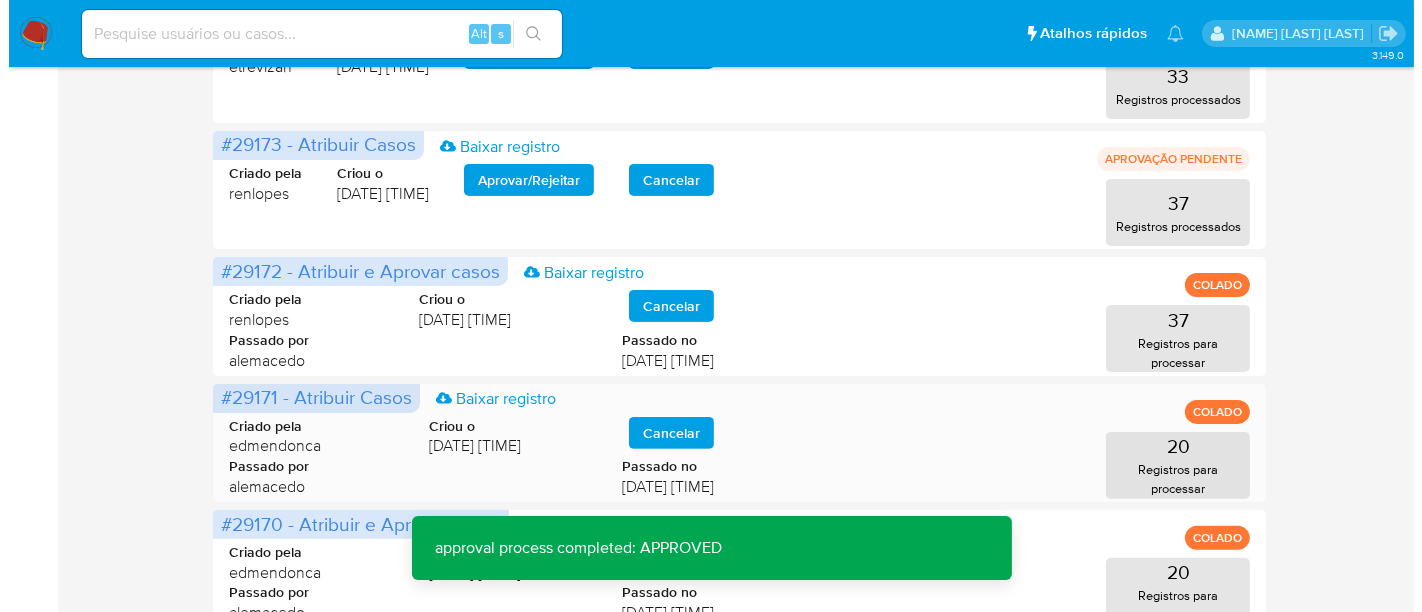 scroll, scrollTop: 521, scrollLeft: 0, axis: vertical 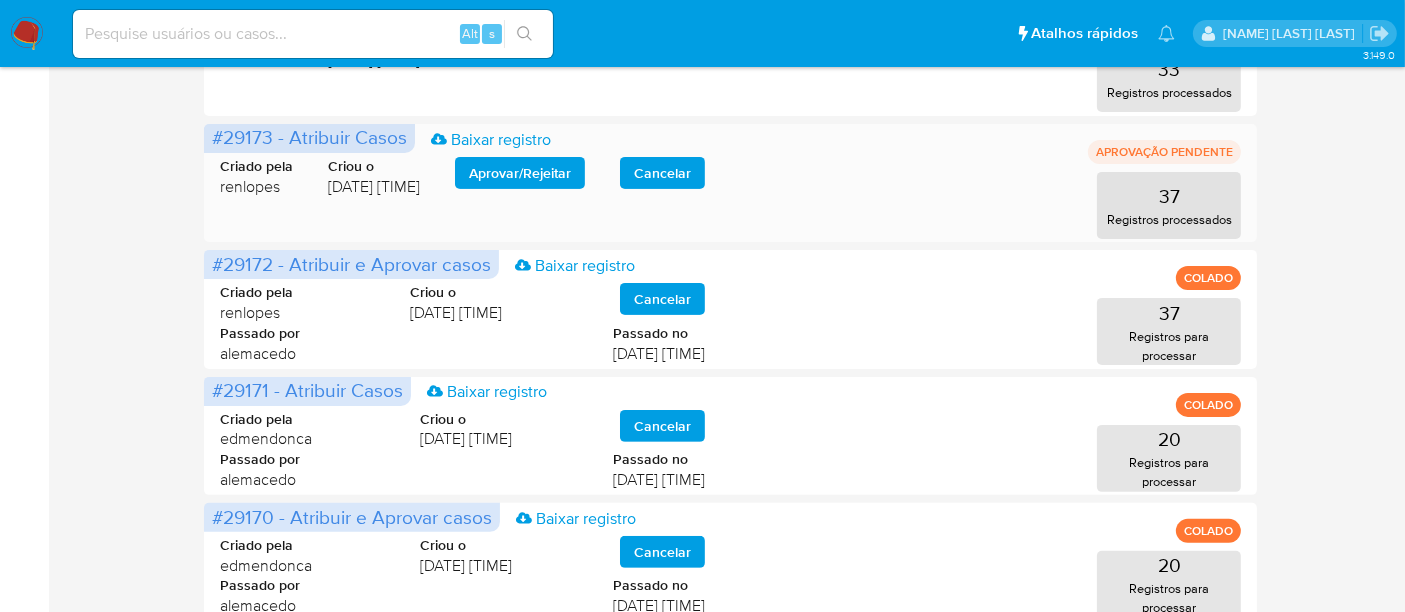 click on "Aprovar  /  Rejeitar" at bounding box center [520, 173] 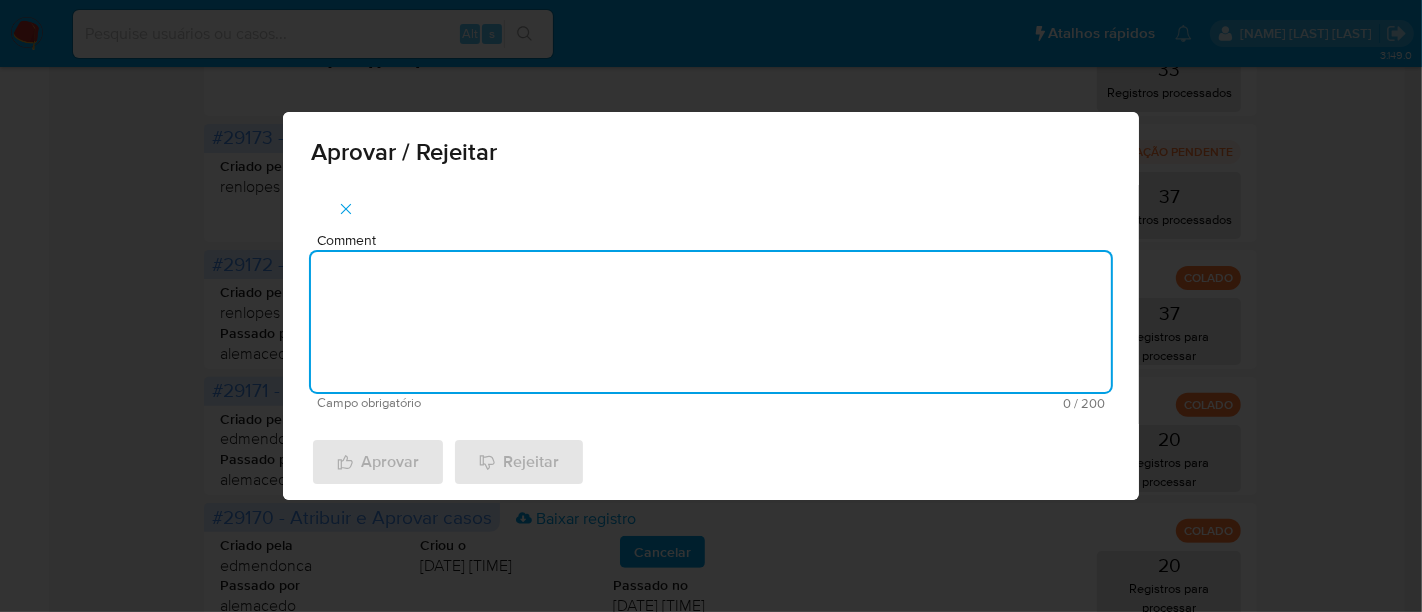 click on "Comment" at bounding box center (711, 322) 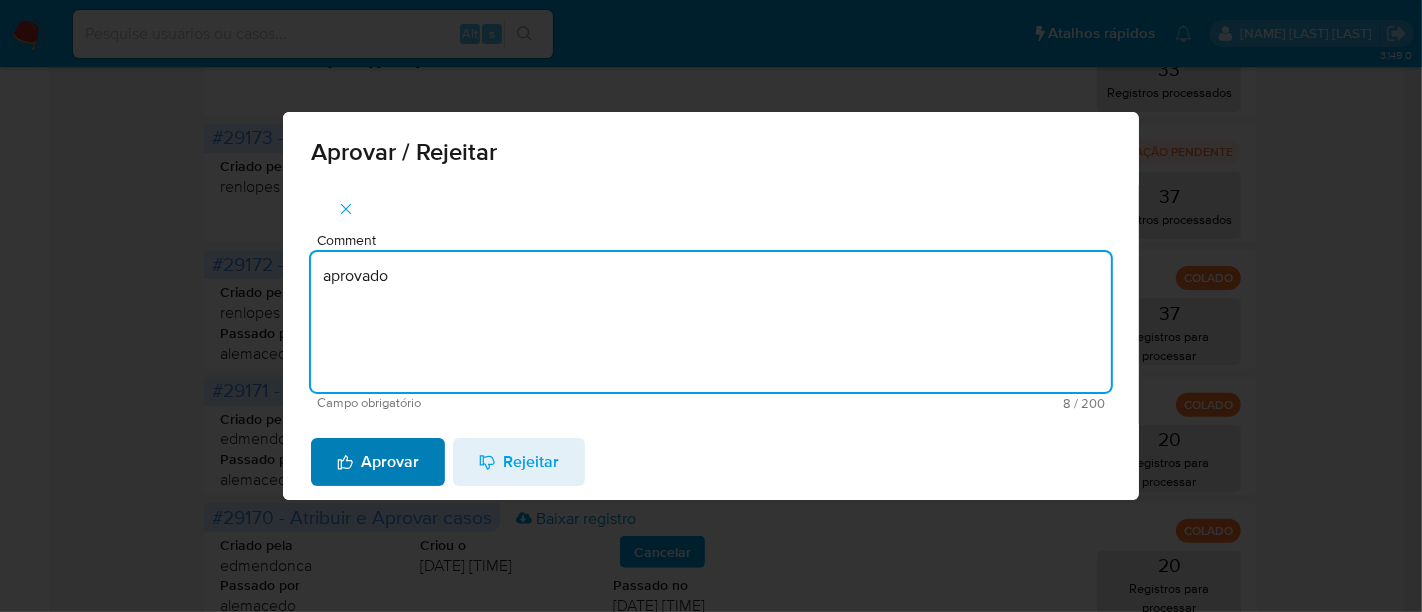 type on "aprovado" 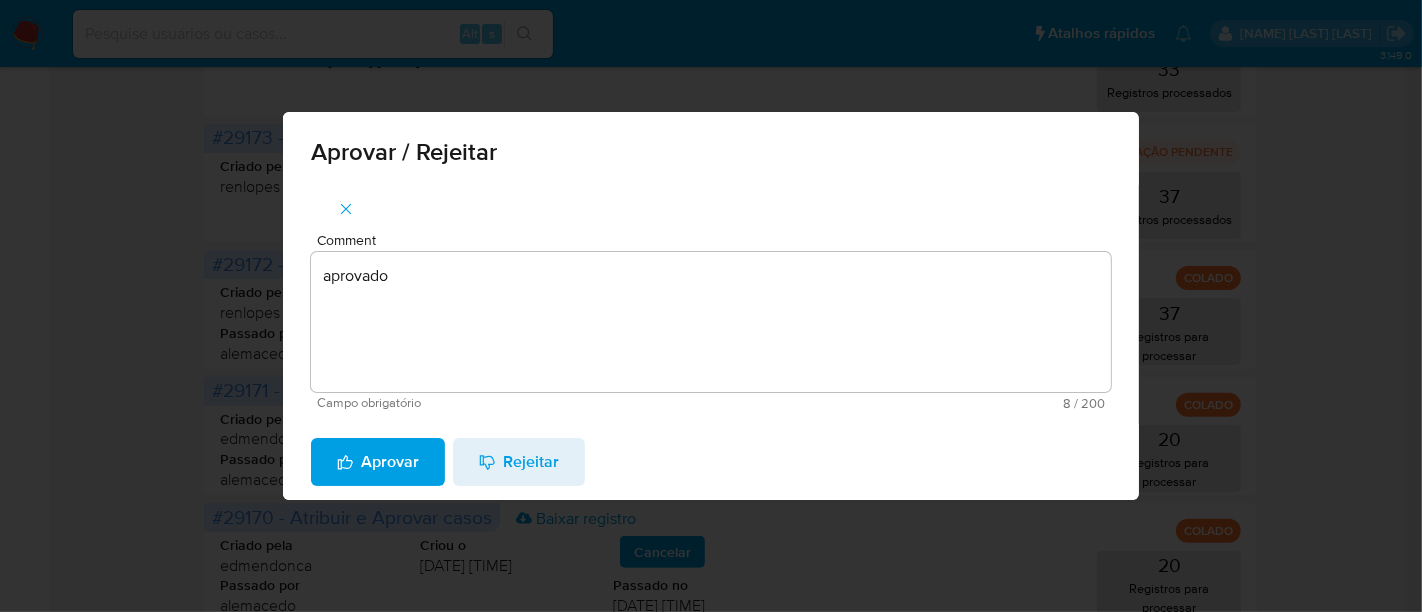 click on "Aprovar" at bounding box center [378, 462] 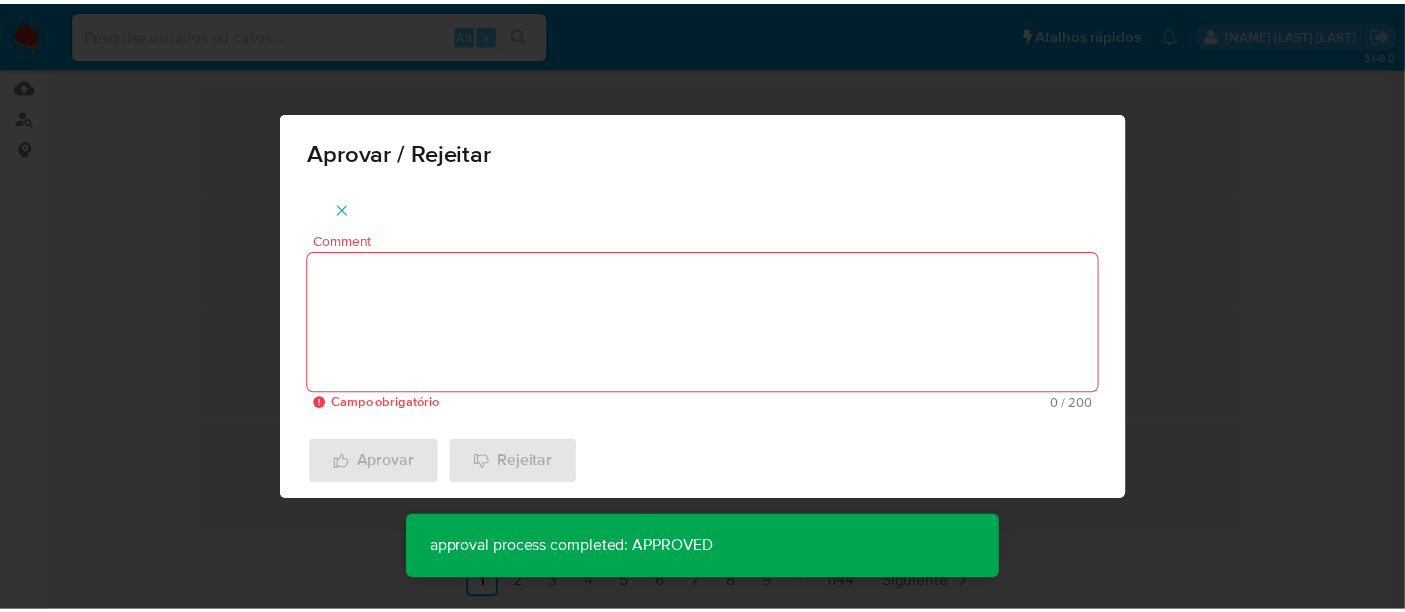 scroll, scrollTop: 299, scrollLeft: 0, axis: vertical 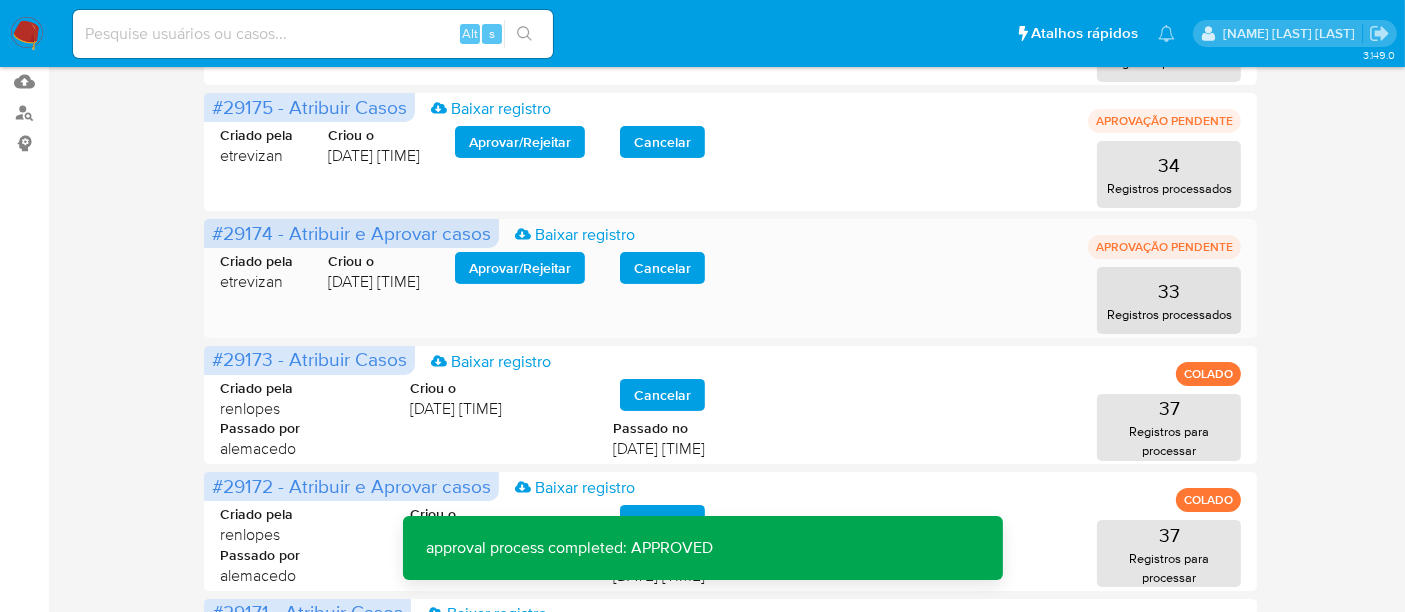 click on "Aprovar  /  Rejeitar" at bounding box center [520, 268] 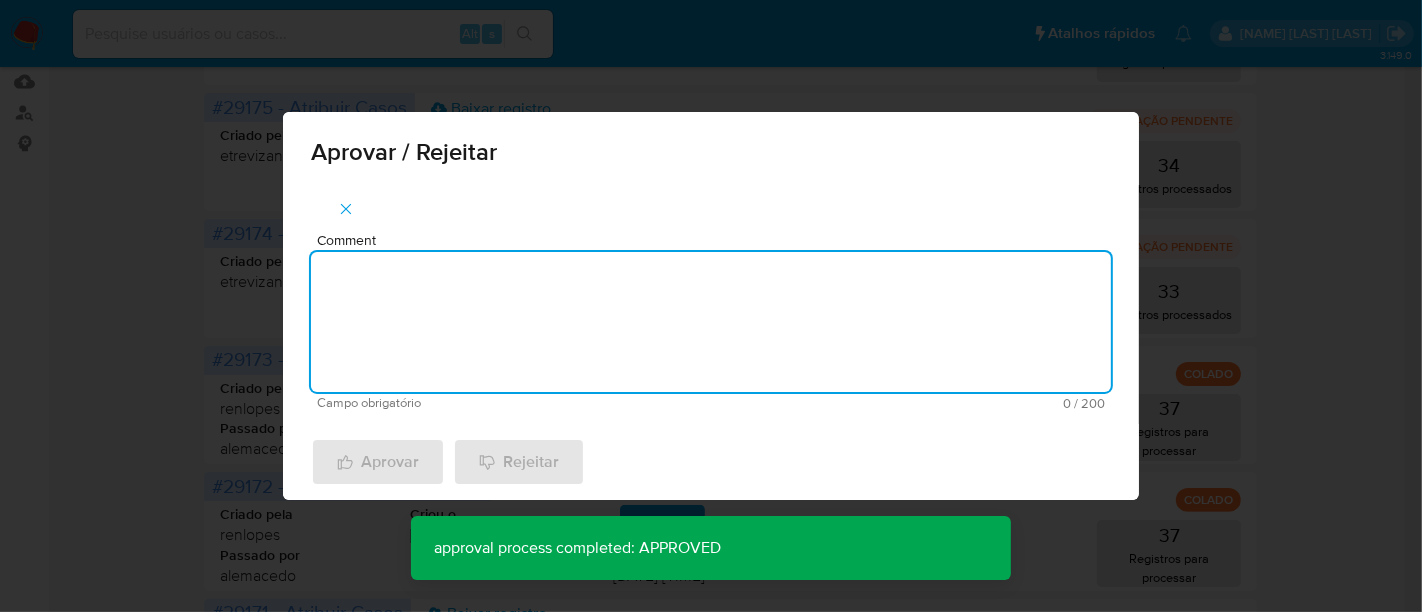 click on "Comment" at bounding box center [711, 322] 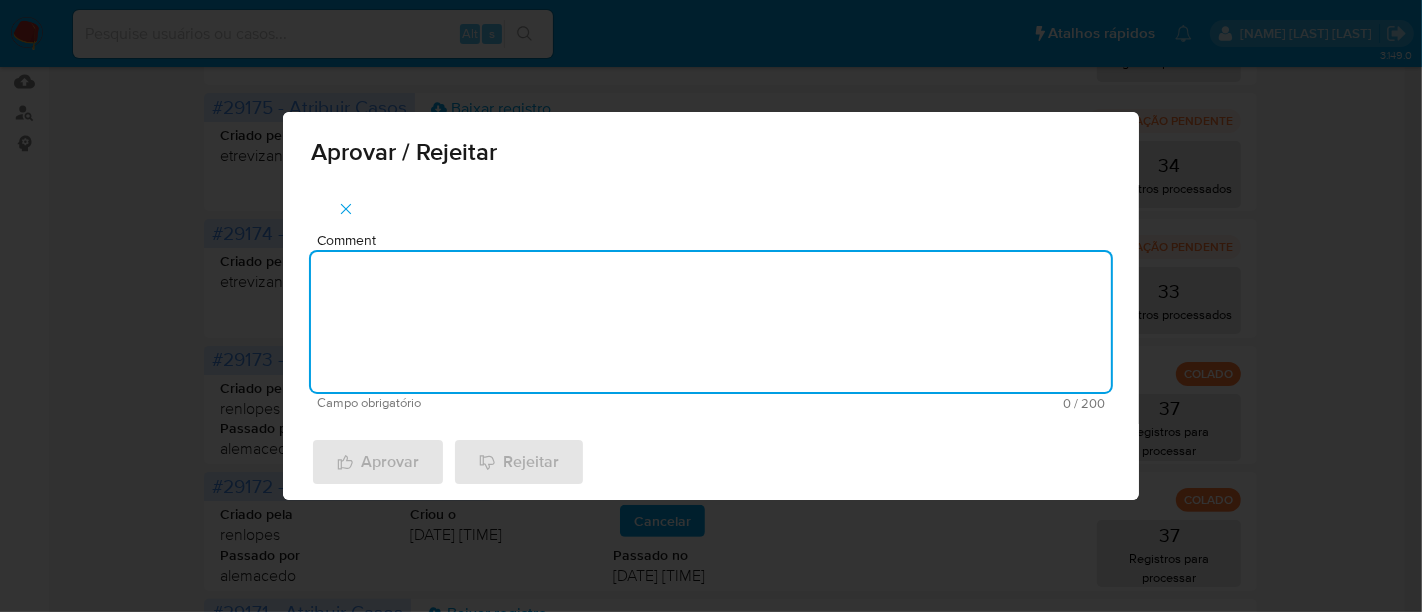 paste on "aprovado" 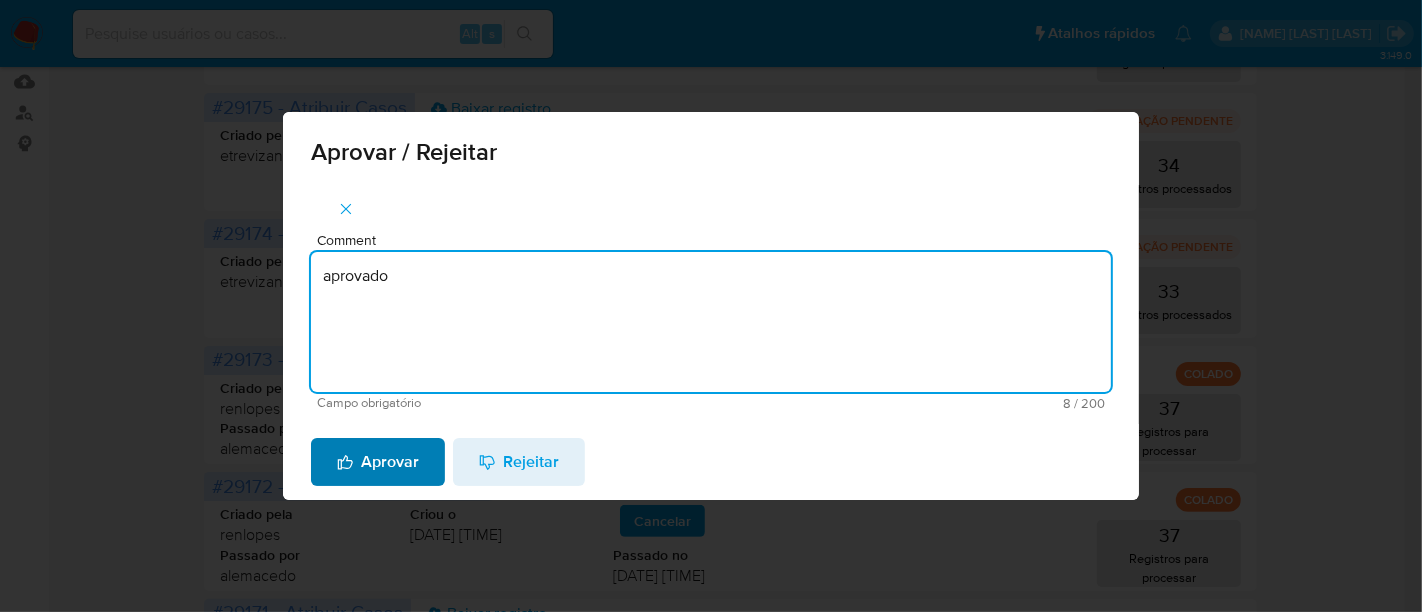 type on "aprovado" 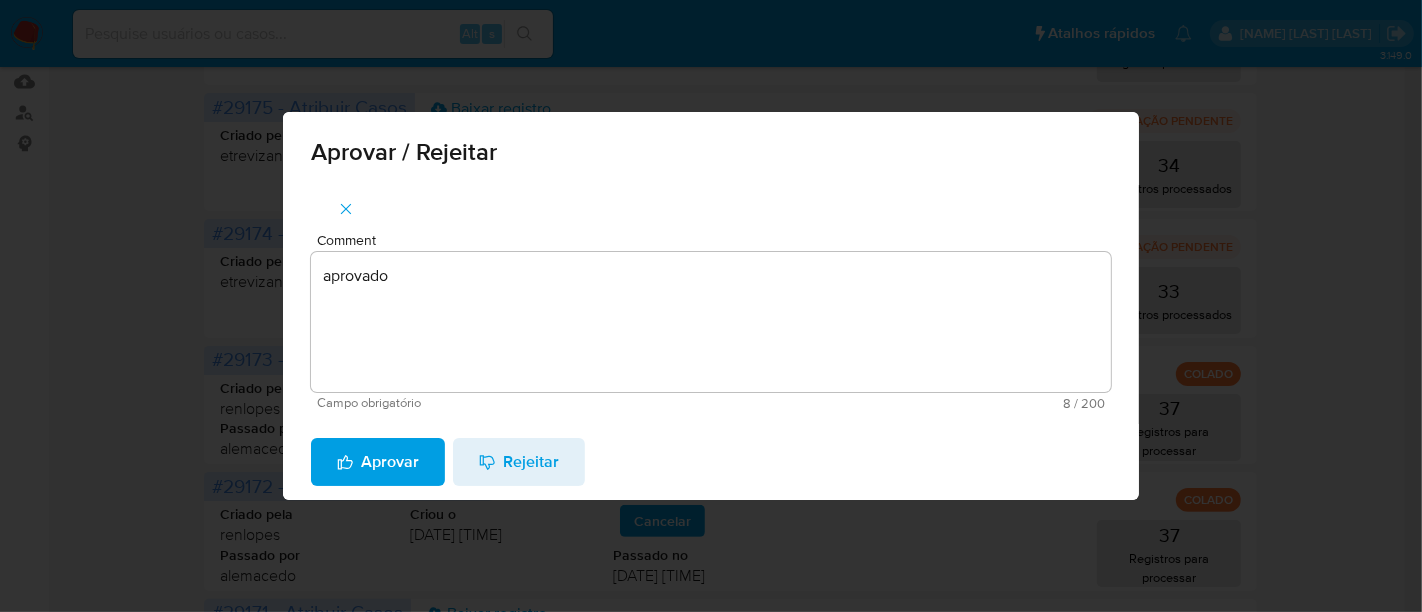 click on "Aprovar" at bounding box center [378, 462] 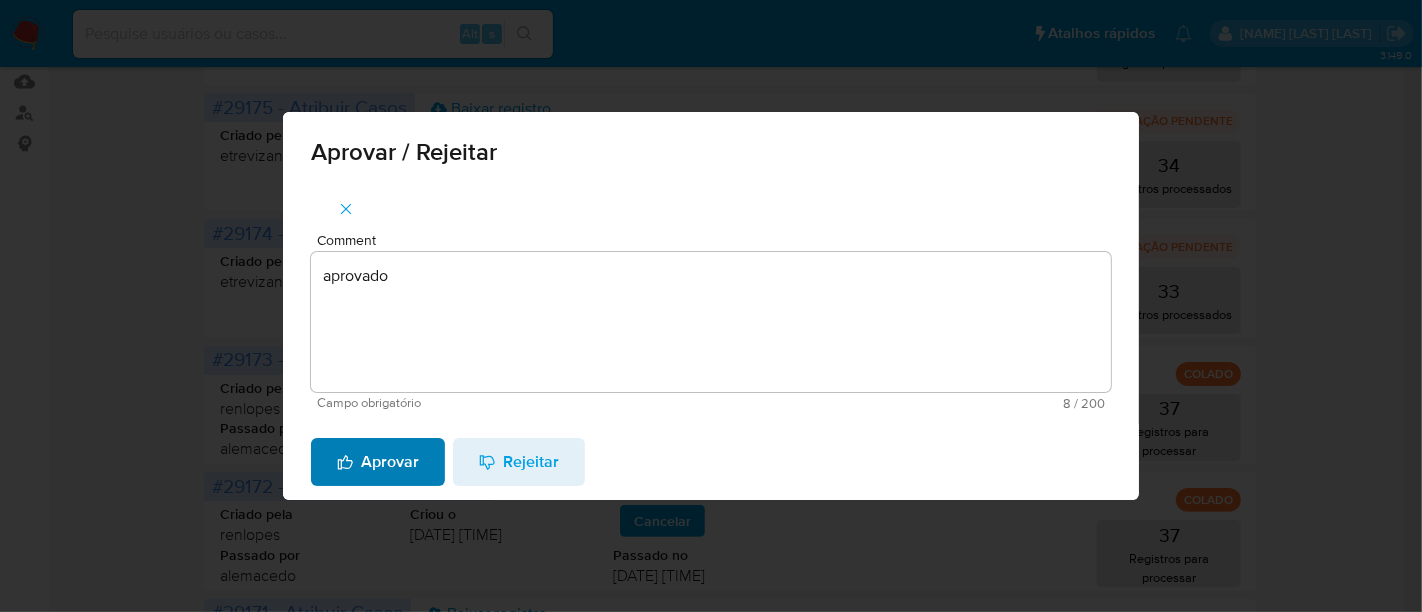 type 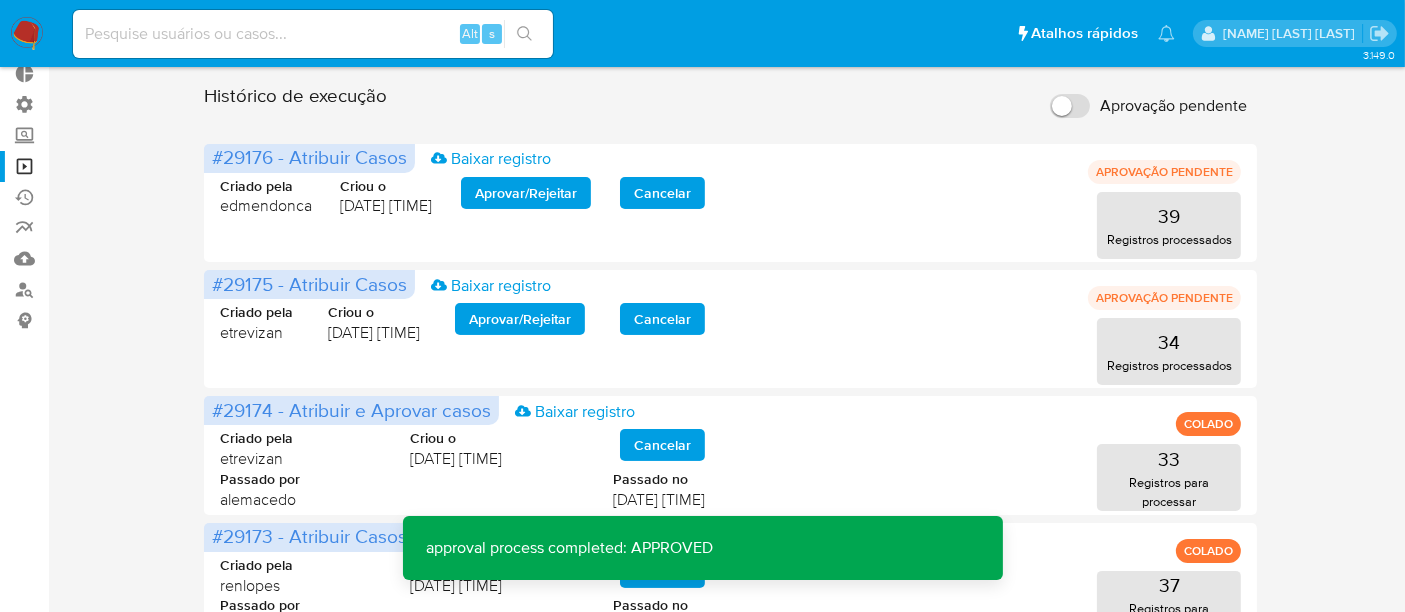 scroll, scrollTop: 77, scrollLeft: 0, axis: vertical 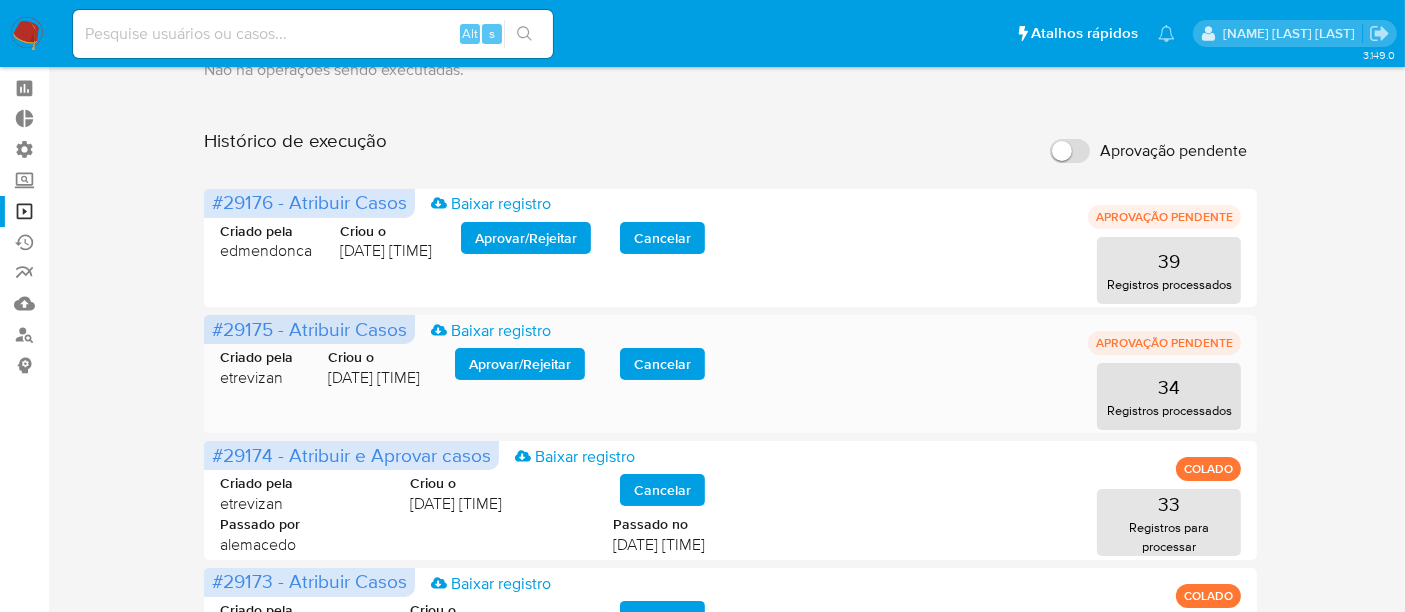 click on "Aprovar  /  Rejeitar" at bounding box center [520, 364] 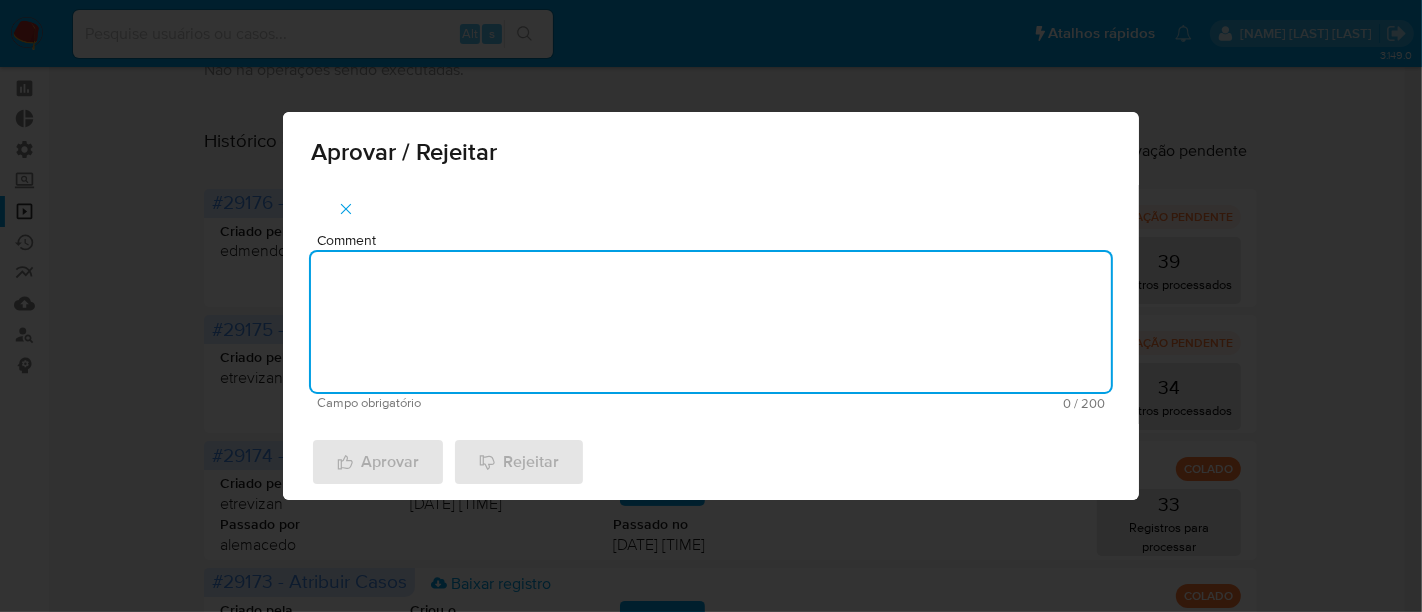 click on "Comment" at bounding box center (711, 322) 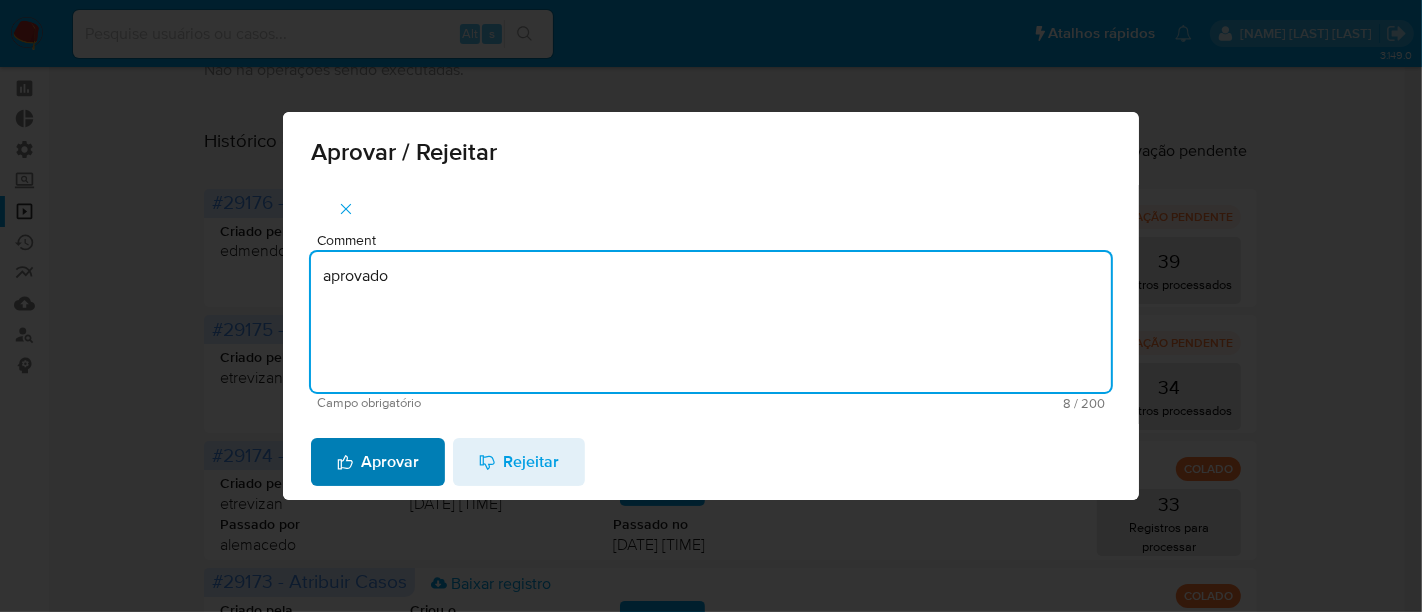 type on "aprovado" 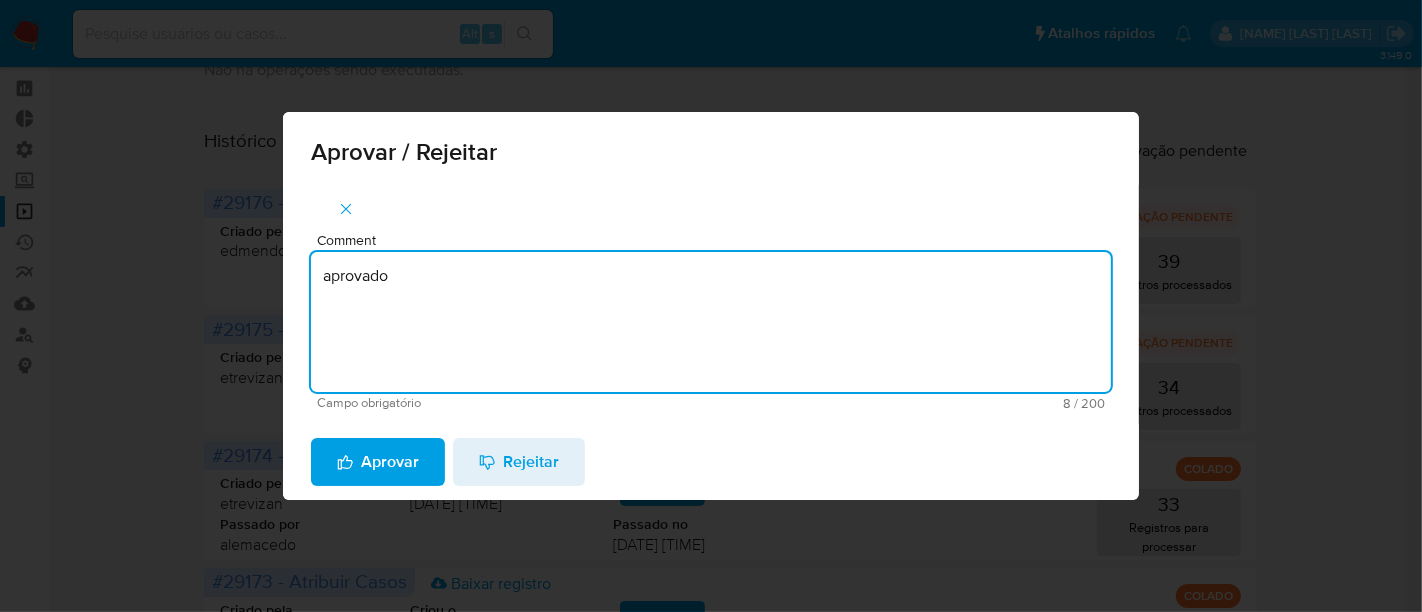 click on "Aprovar" at bounding box center [378, 462] 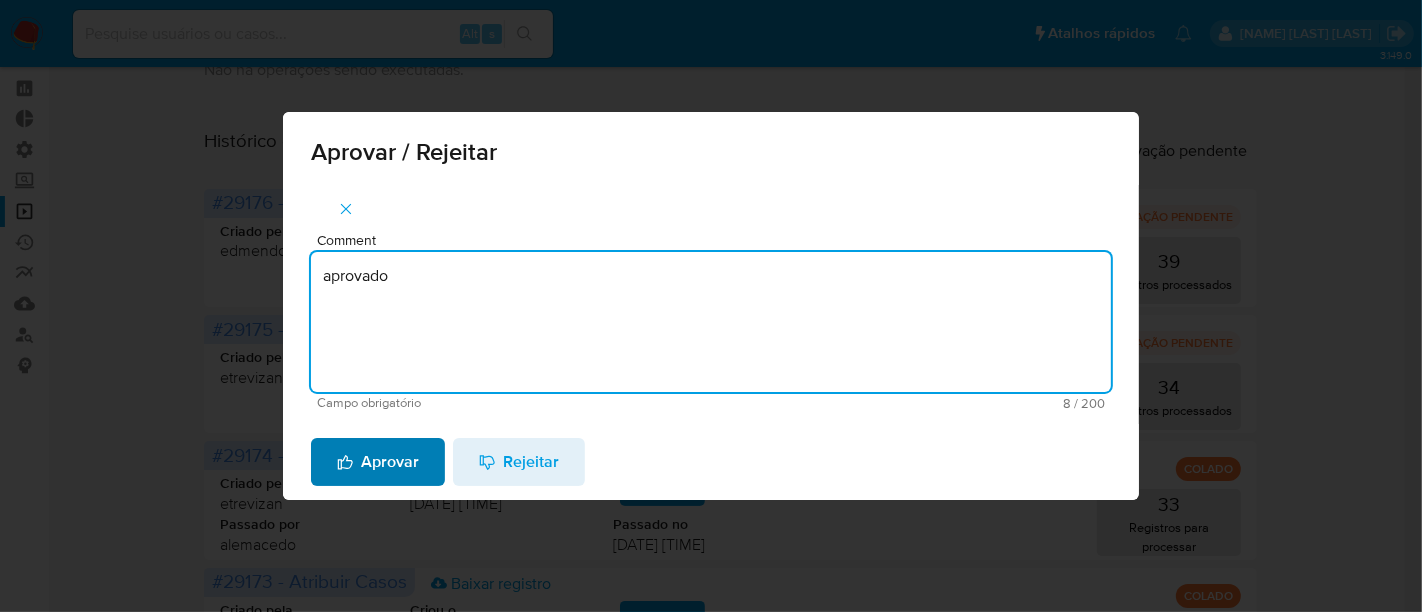 type 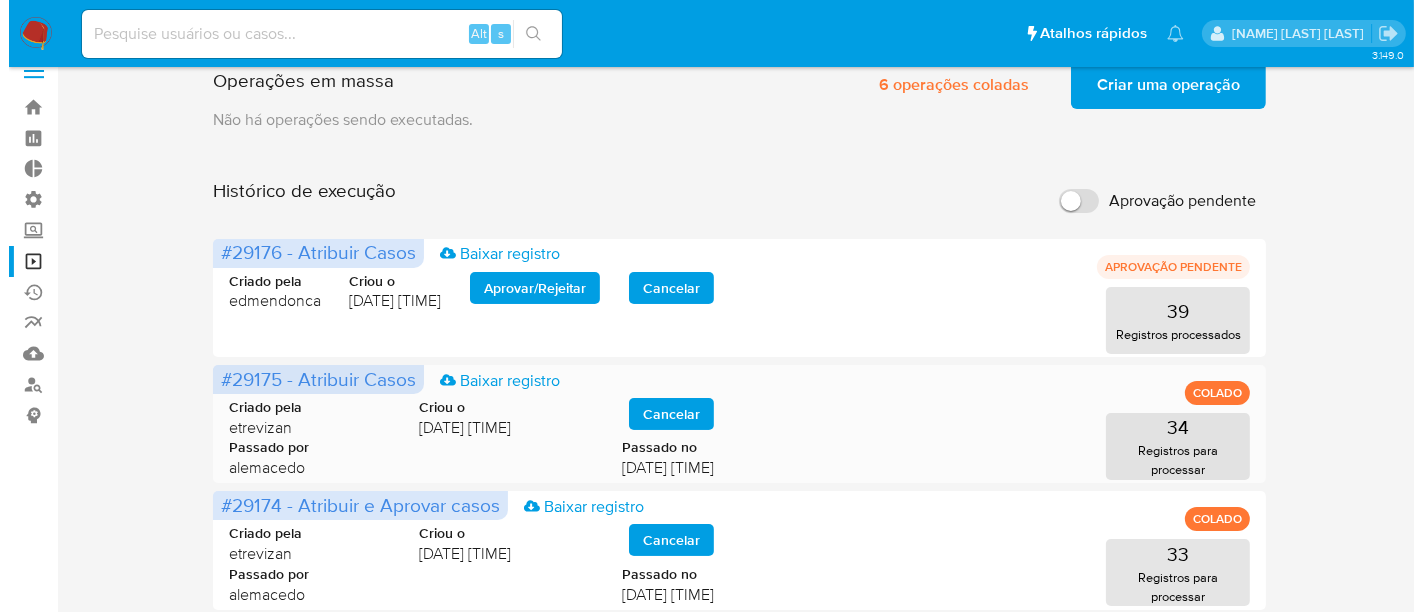 scroll, scrollTop: 0, scrollLeft: 0, axis: both 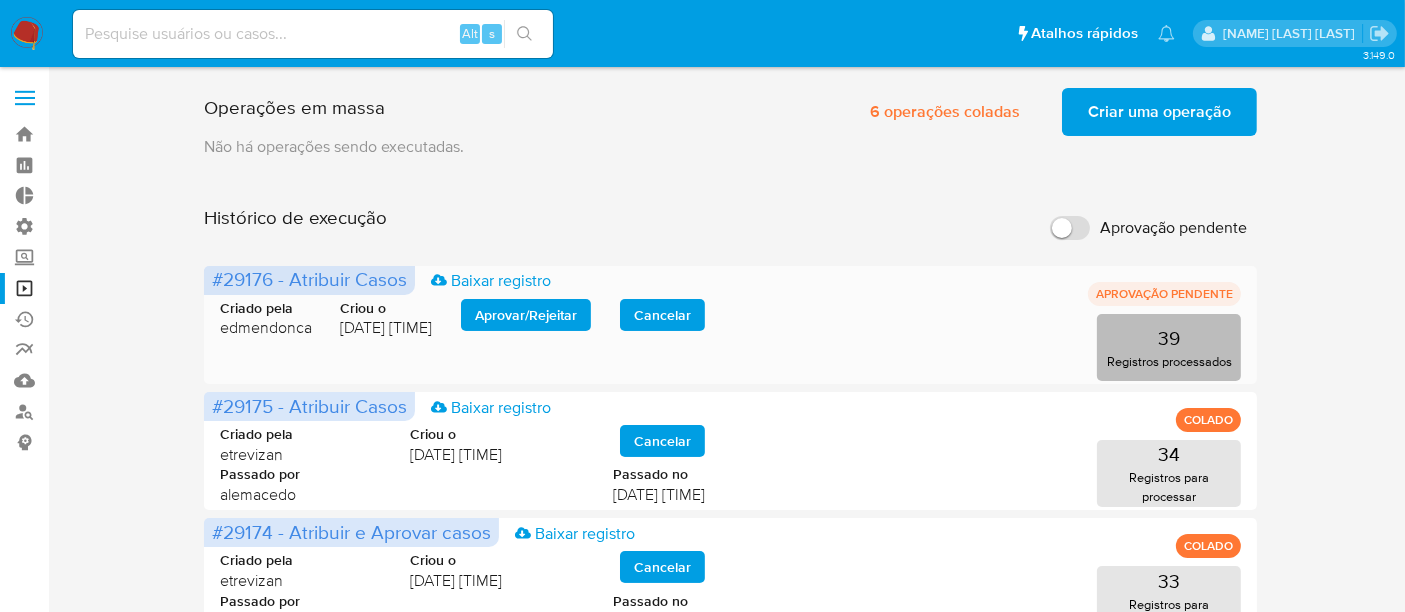 click on "Registros processados" at bounding box center (1169, 361) 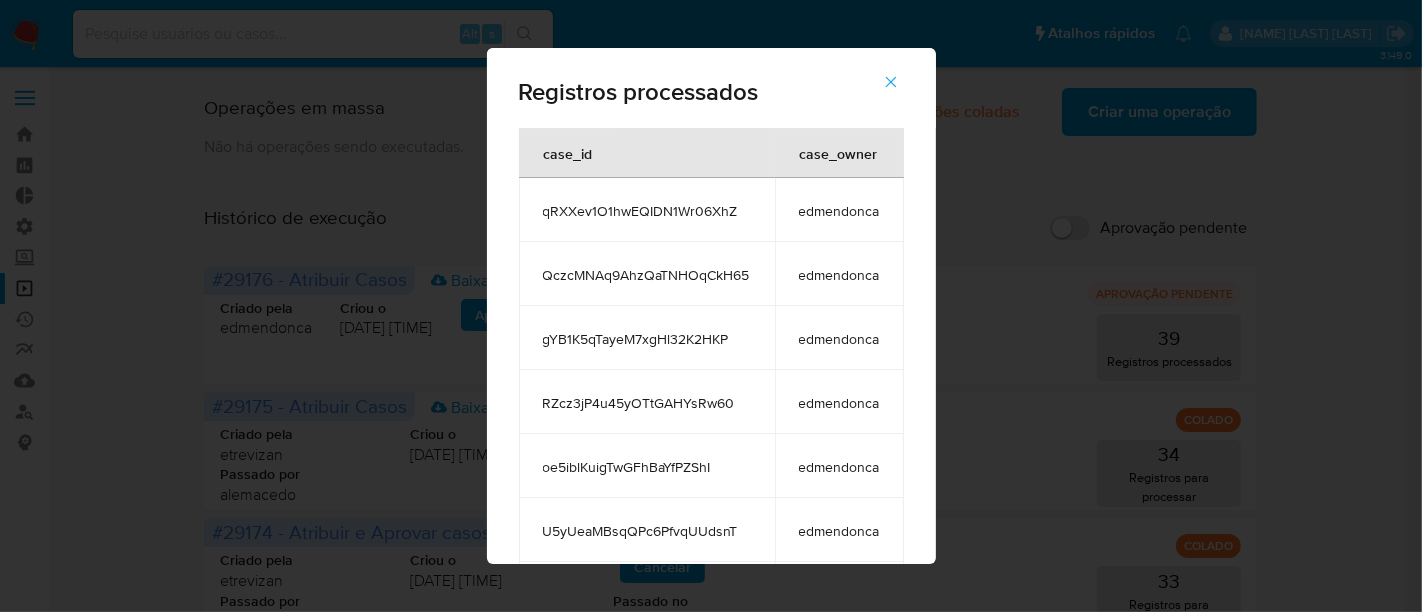 click at bounding box center [891, 82] 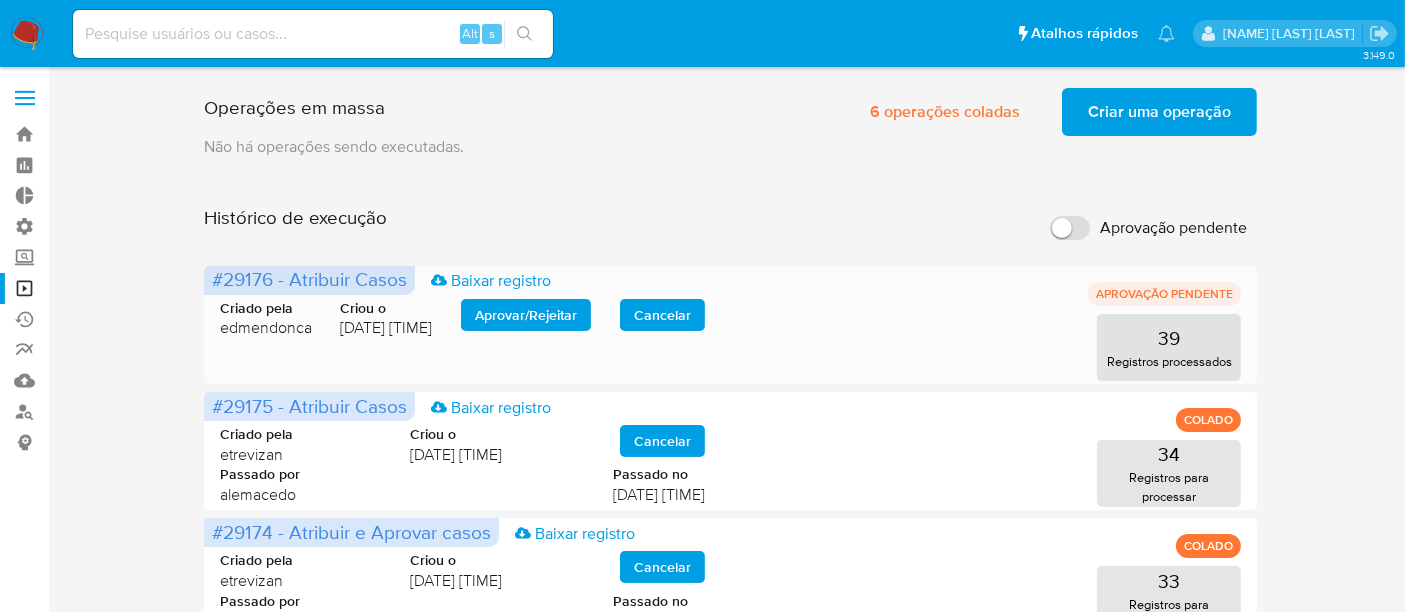 click on "Aprovar  /  Rejeitar" at bounding box center [526, 315] 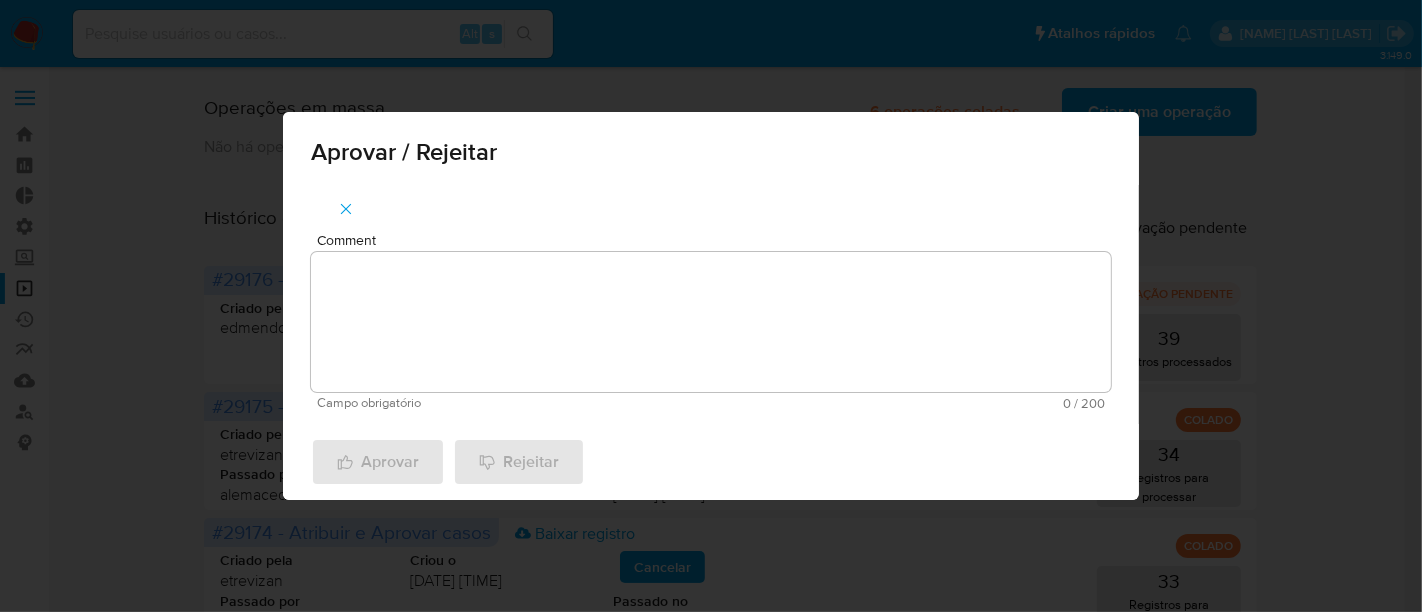 click on "Comment" at bounding box center (711, 322) 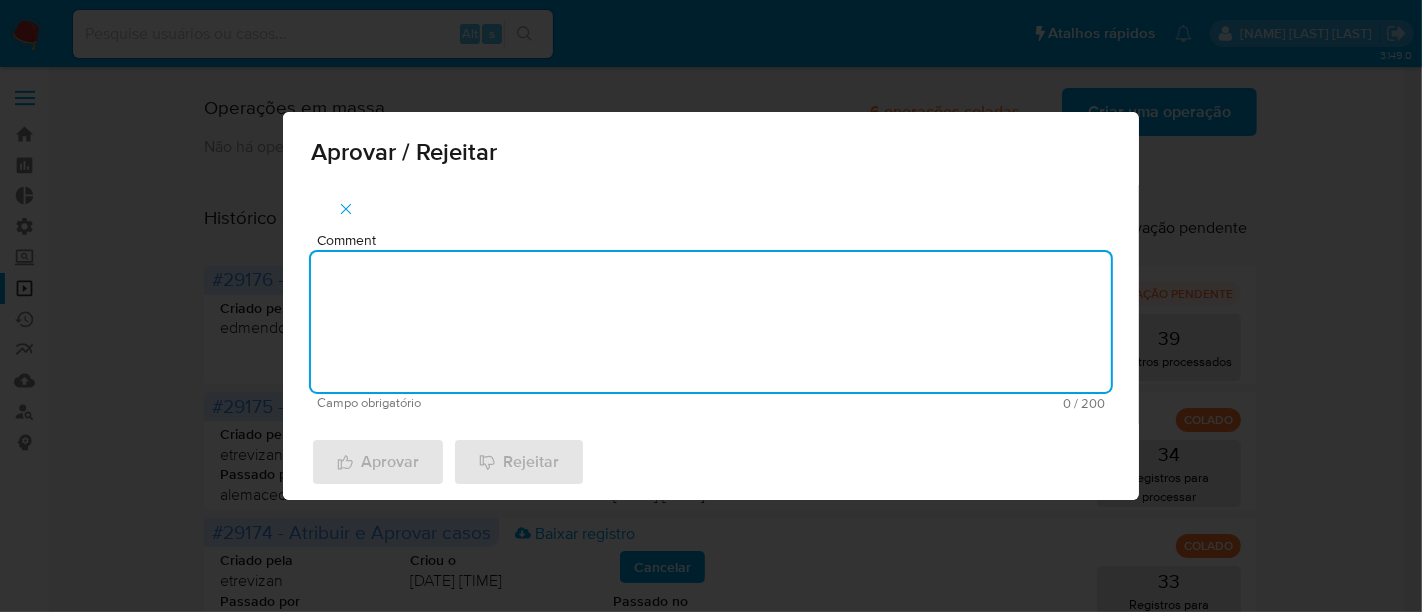 paste on "aprovado" 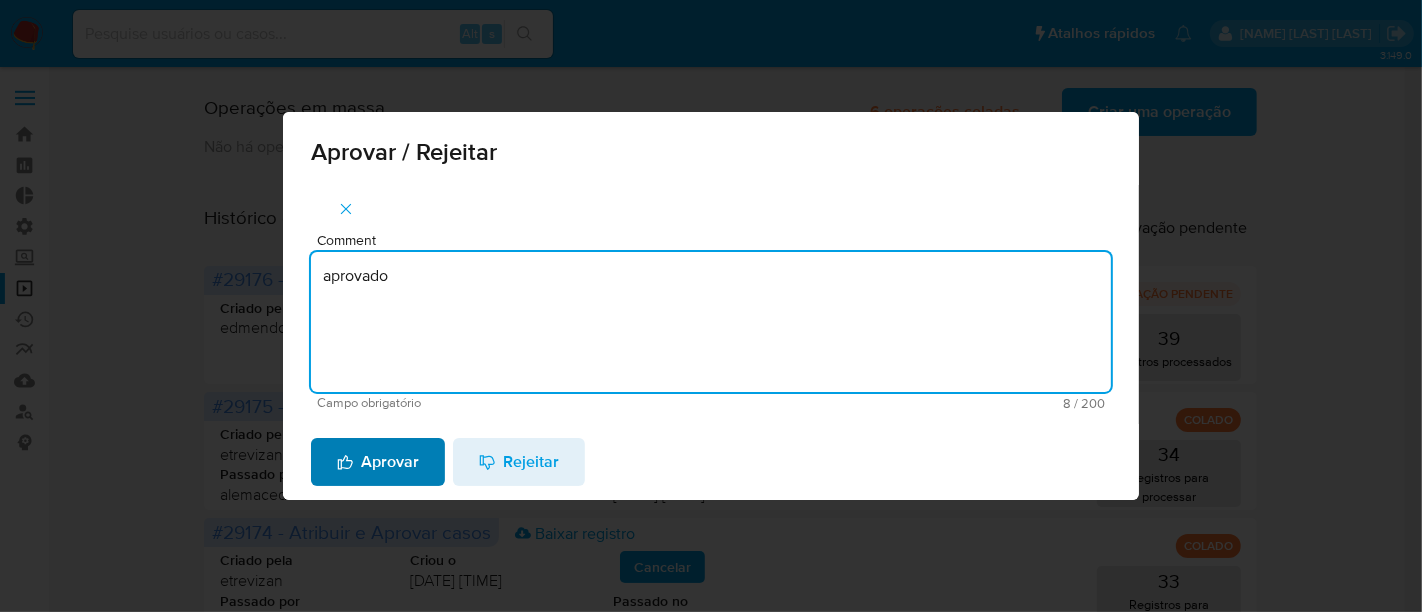 type on "aprovado" 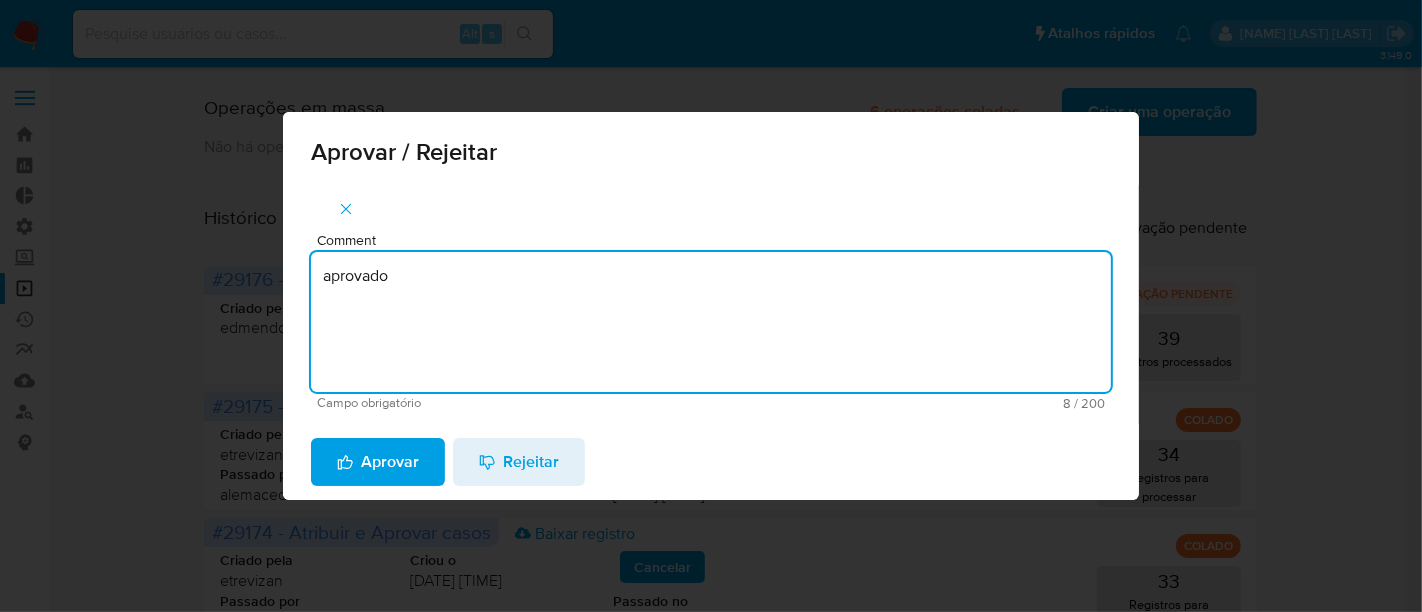 click on "Aprovar" at bounding box center [378, 462] 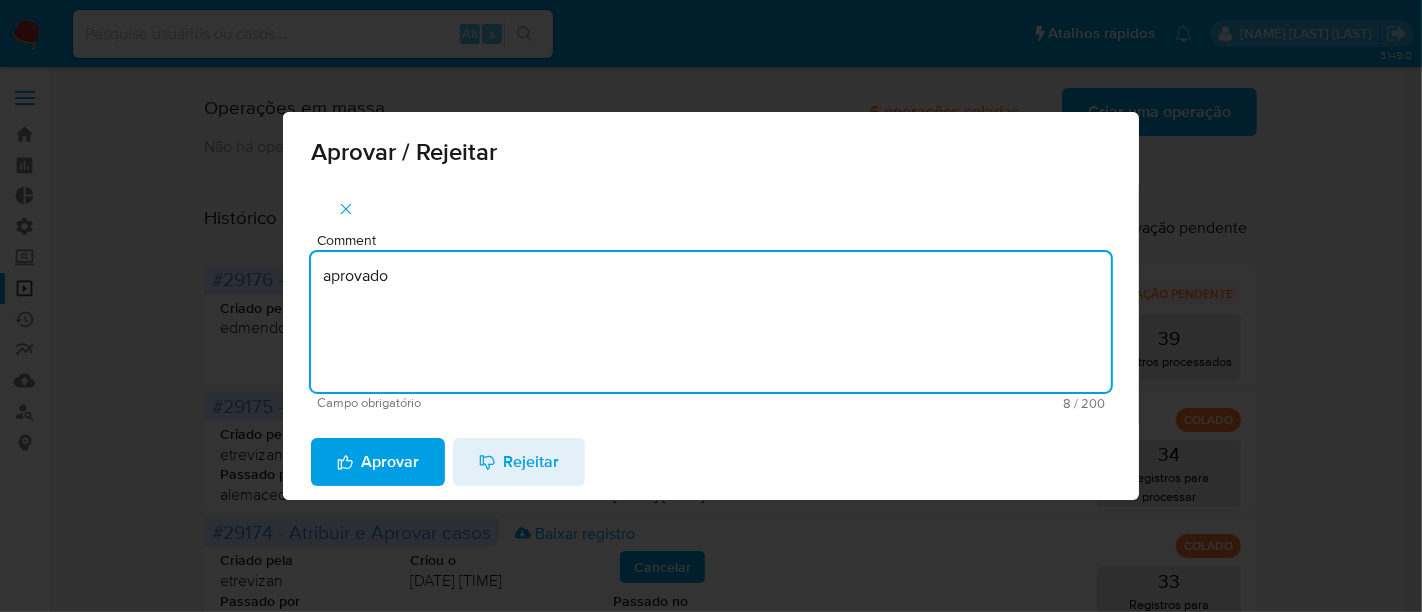 type 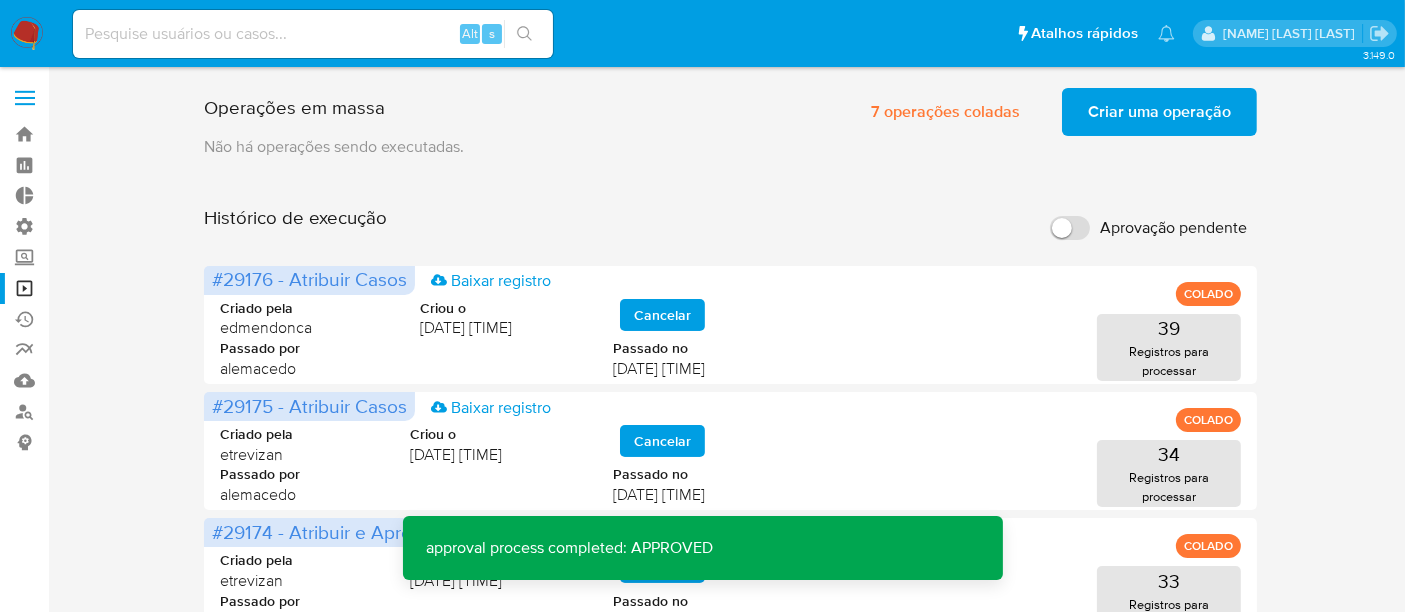 click on "Criar uma operação" at bounding box center [1159, 112] 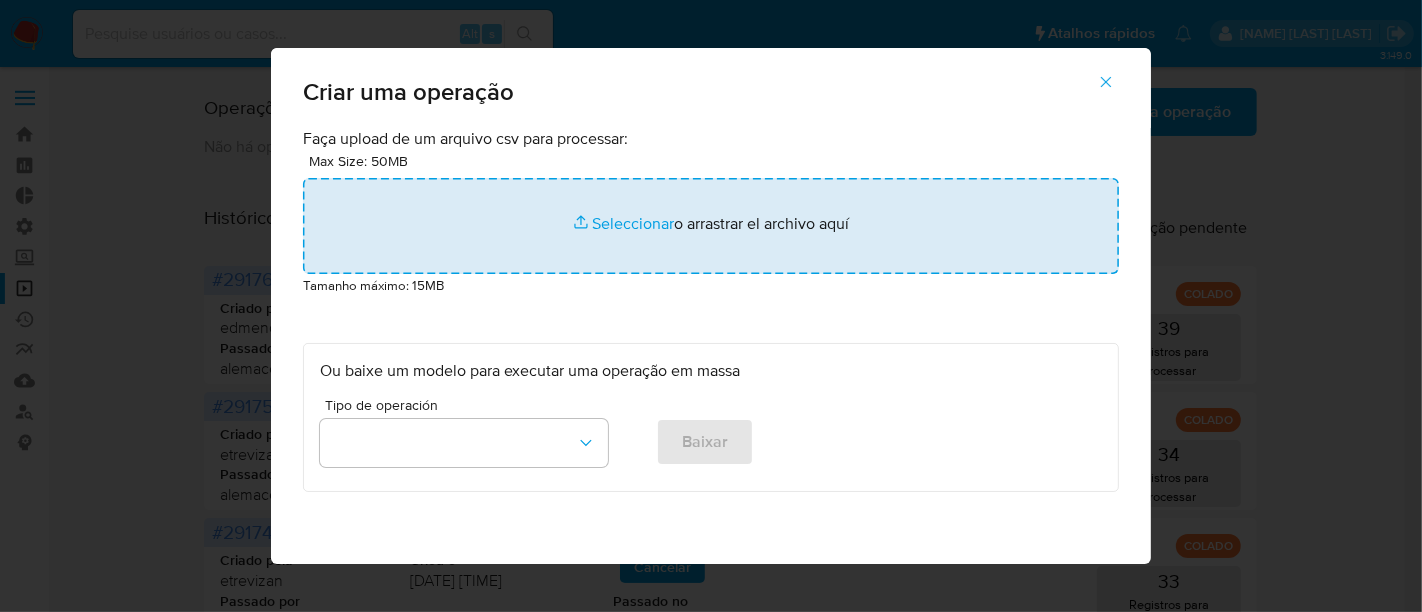 click at bounding box center [711, 226] 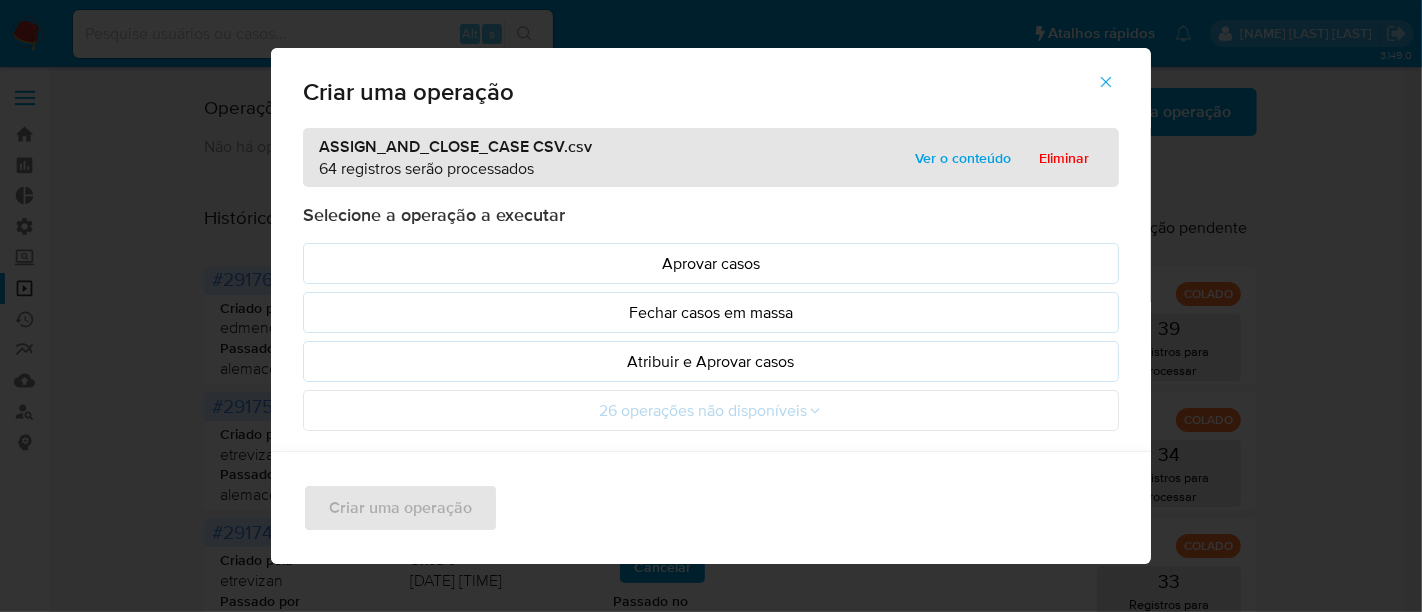 click on "Ver o conteúdo" at bounding box center [963, 158] 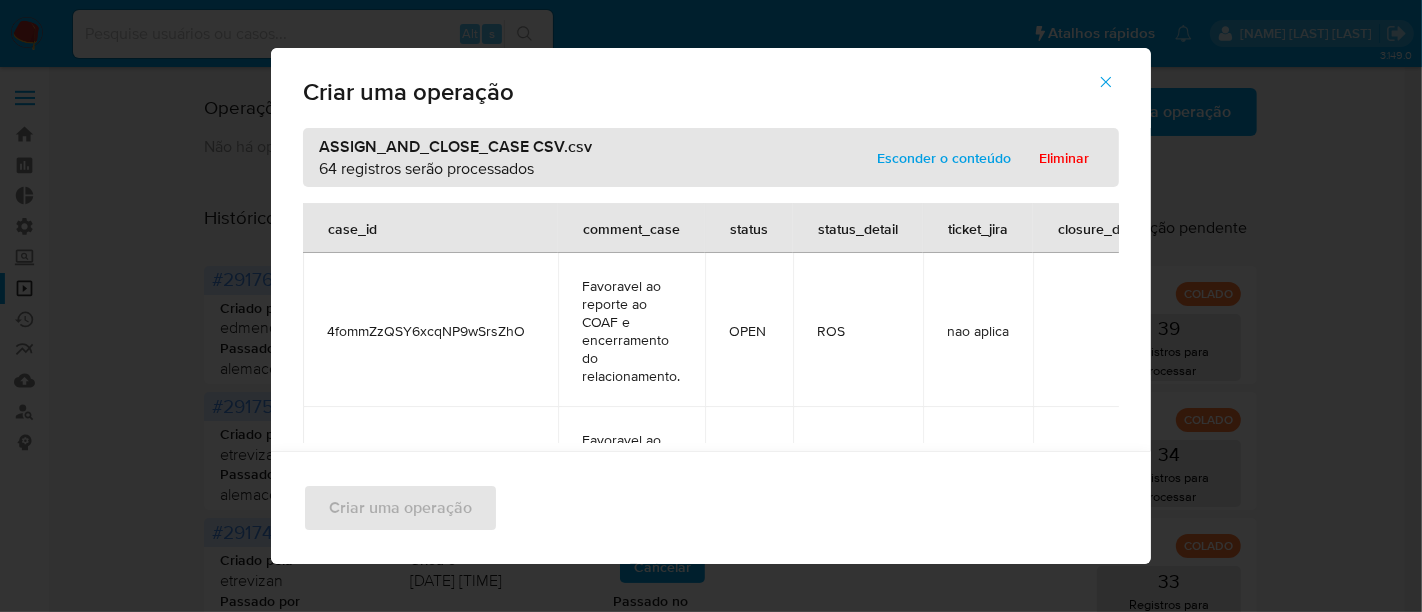 click on "Esconder o conteúdo" at bounding box center [944, 158] 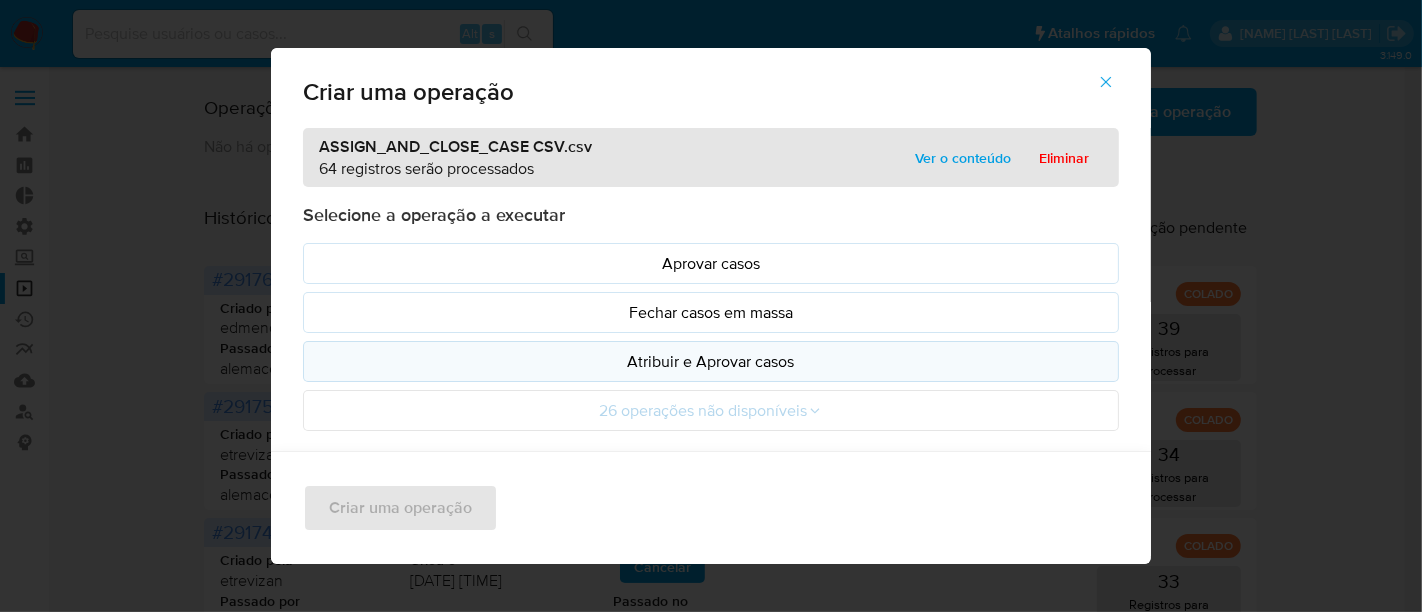 drag, startPoint x: 680, startPoint y: 360, endPoint x: 654, endPoint y: 367, distance: 26.925823 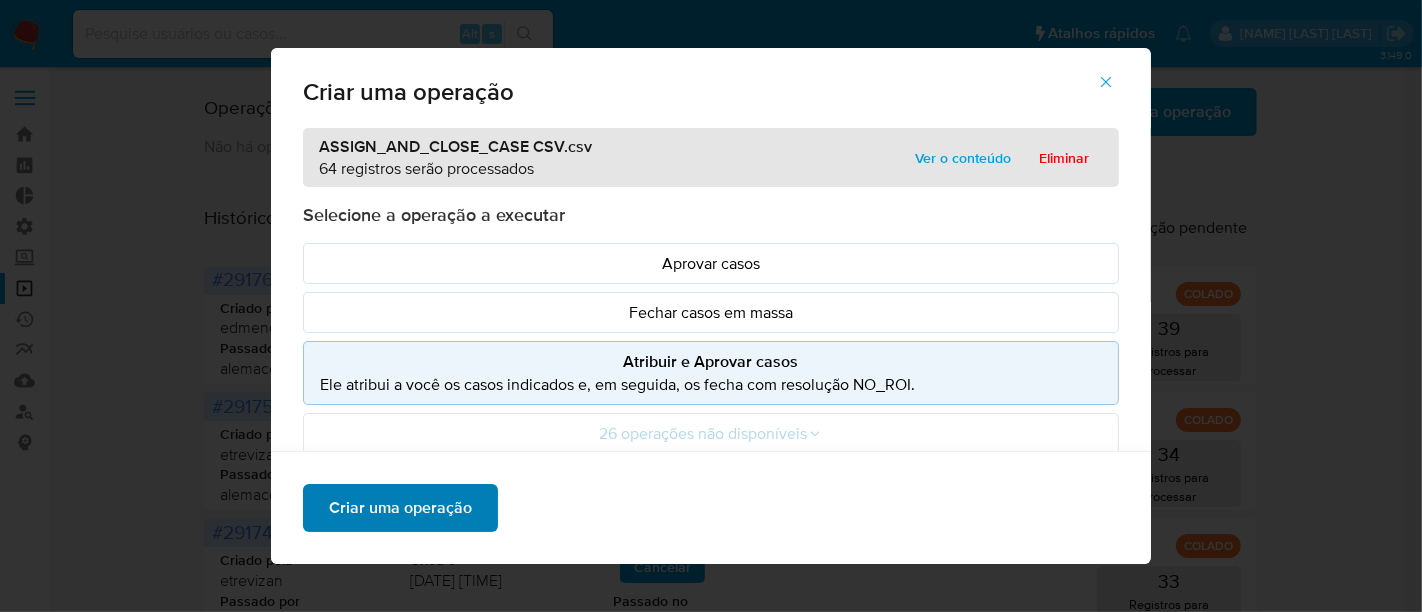 click on "Criar uma operação" at bounding box center [400, 508] 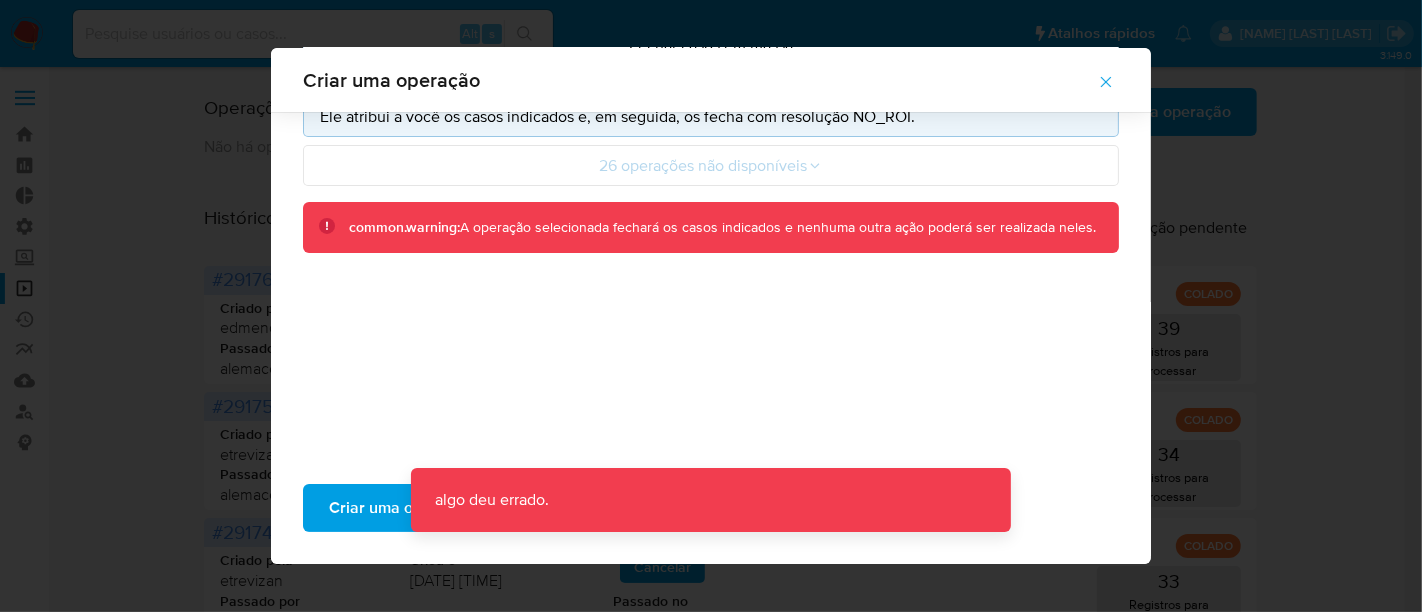 scroll, scrollTop: 16, scrollLeft: 0, axis: vertical 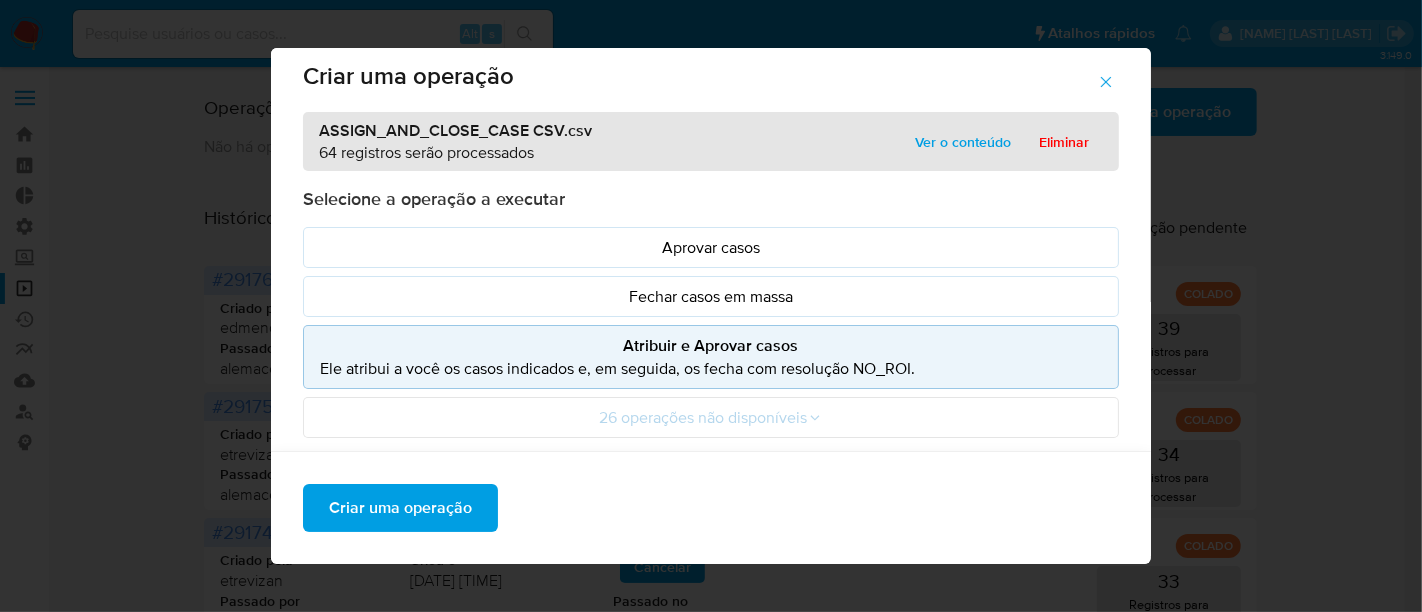 click on "Atribuir e Aprovar casos" at bounding box center (711, 345) 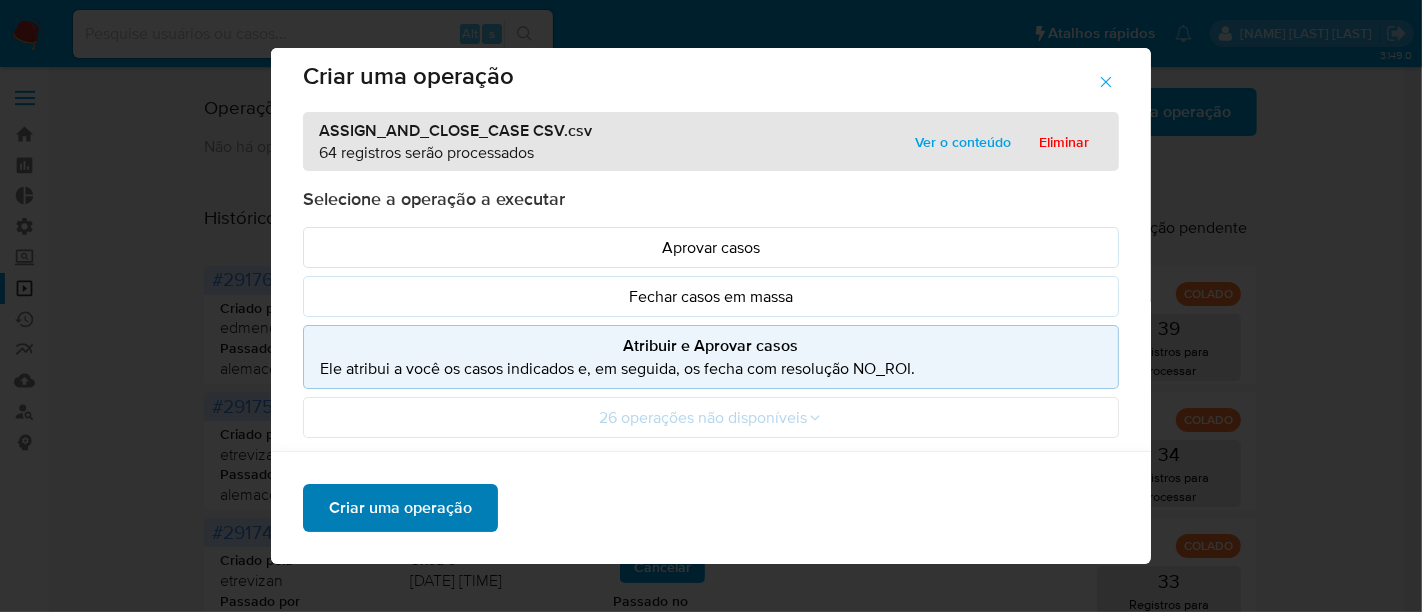 click on "Criar uma operação" at bounding box center (400, 508) 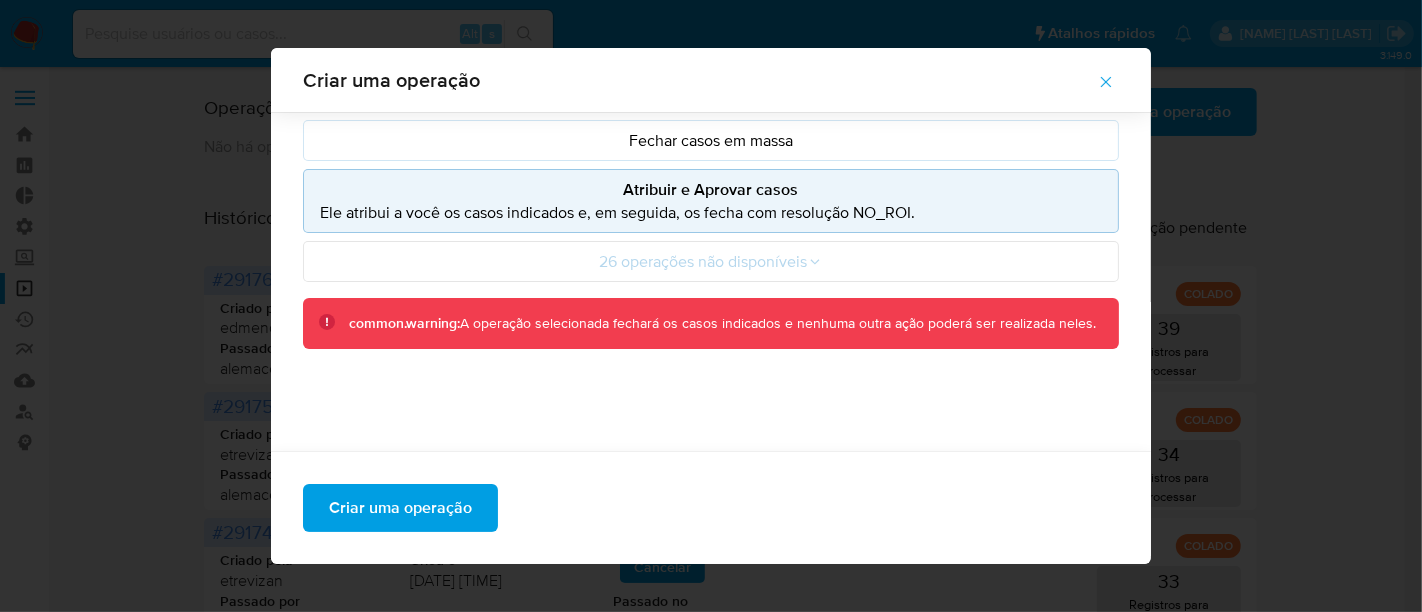 click 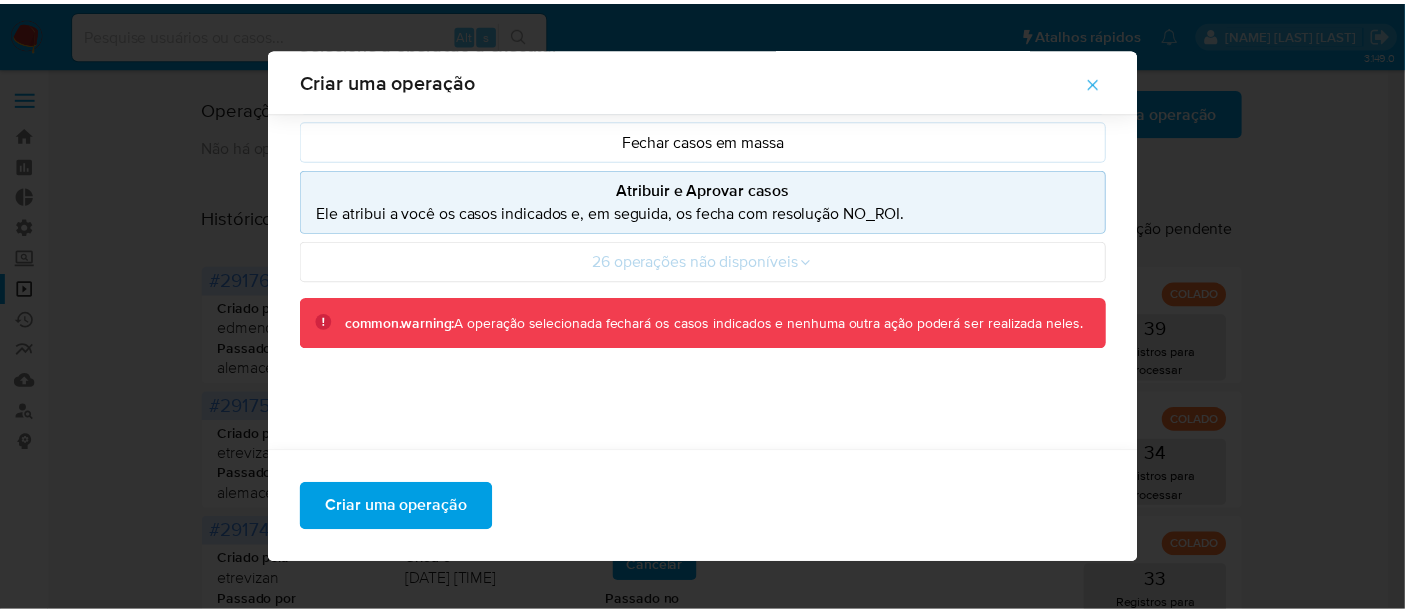 scroll, scrollTop: 140, scrollLeft: 0, axis: vertical 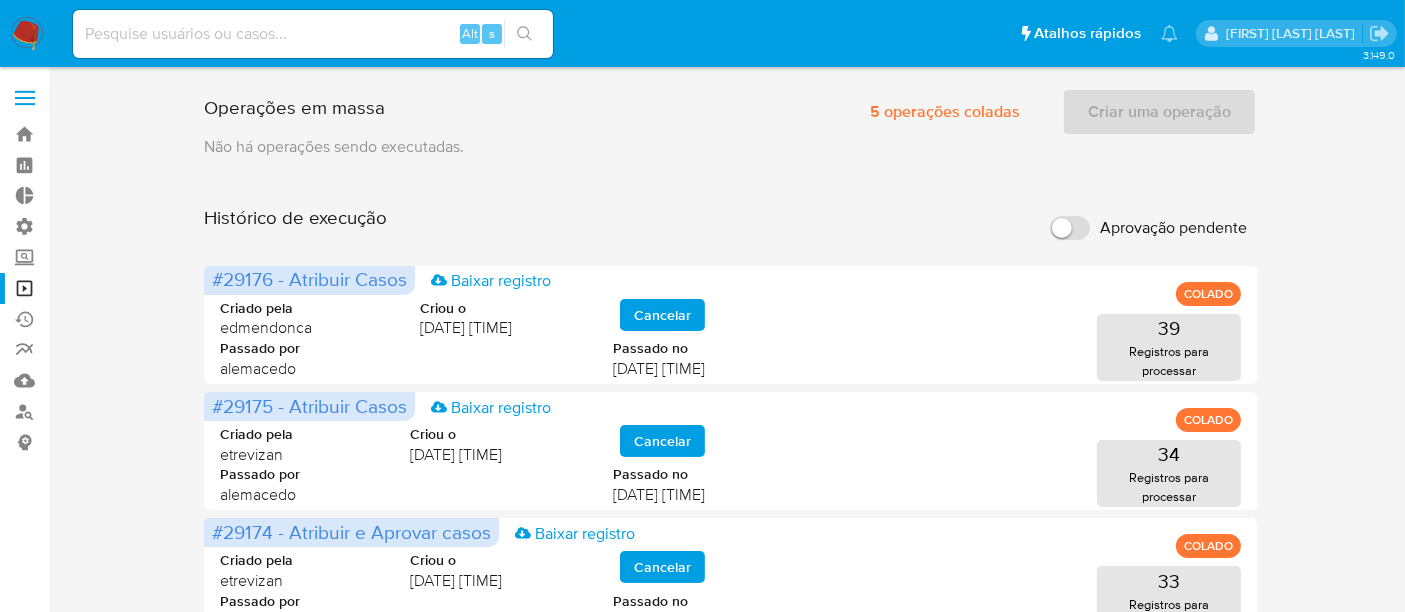 click on "Aprovação pendente" at bounding box center (1070, 228) 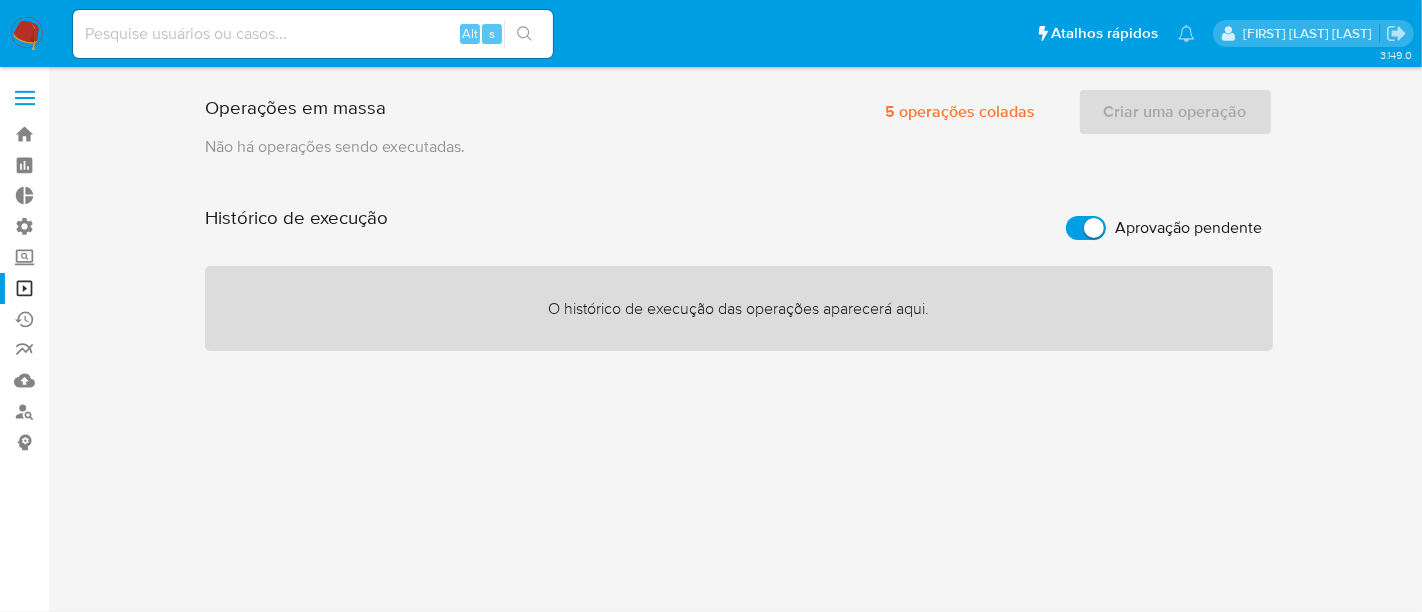 click on "Aprovação pendente" at bounding box center [1086, 228] 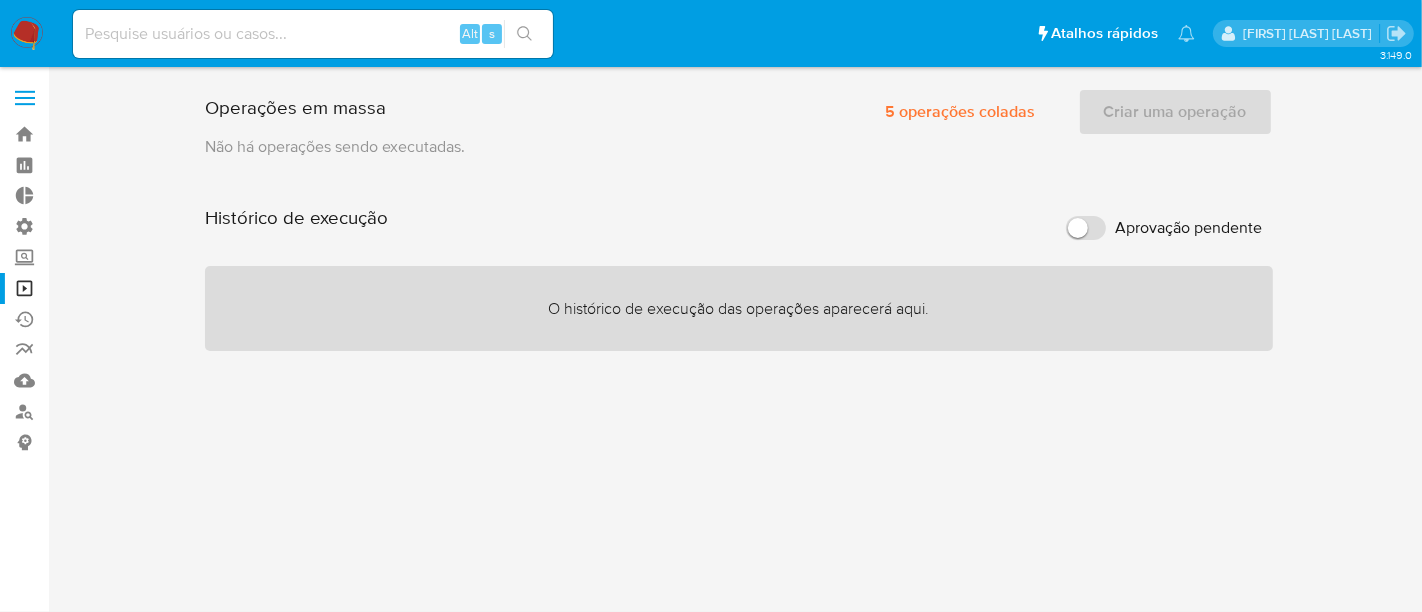 checkbox on "false" 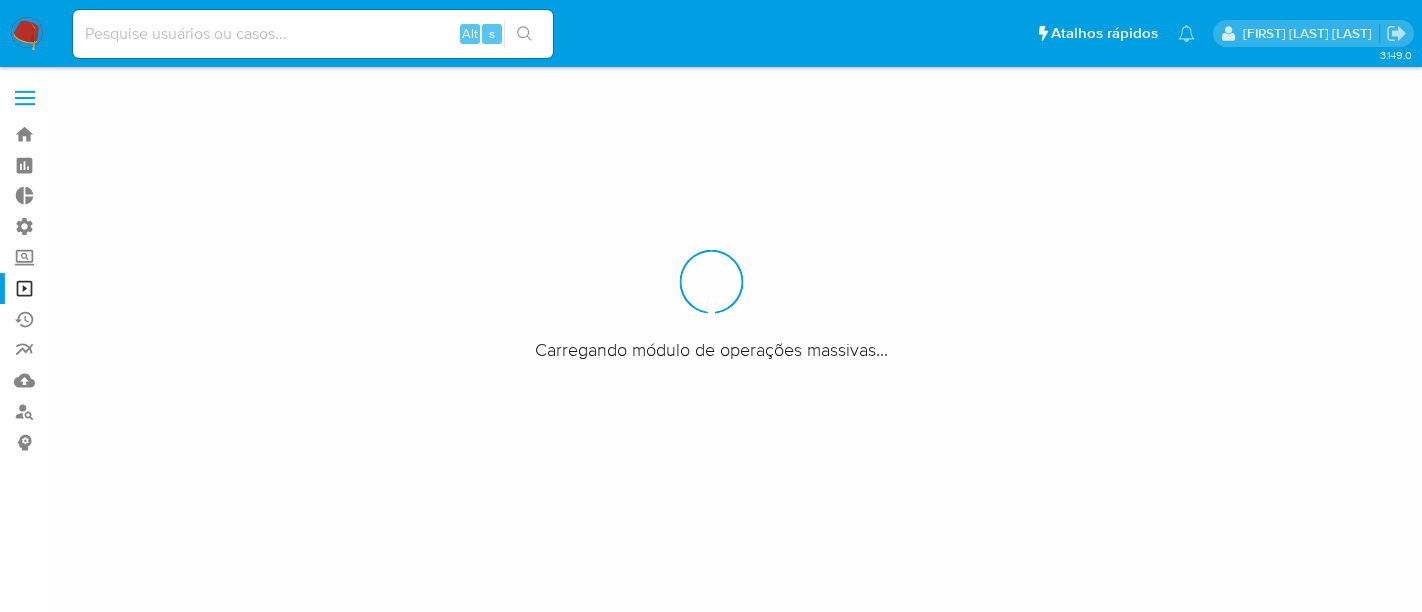scroll, scrollTop: 0, scrollLeft: 0, axis: both 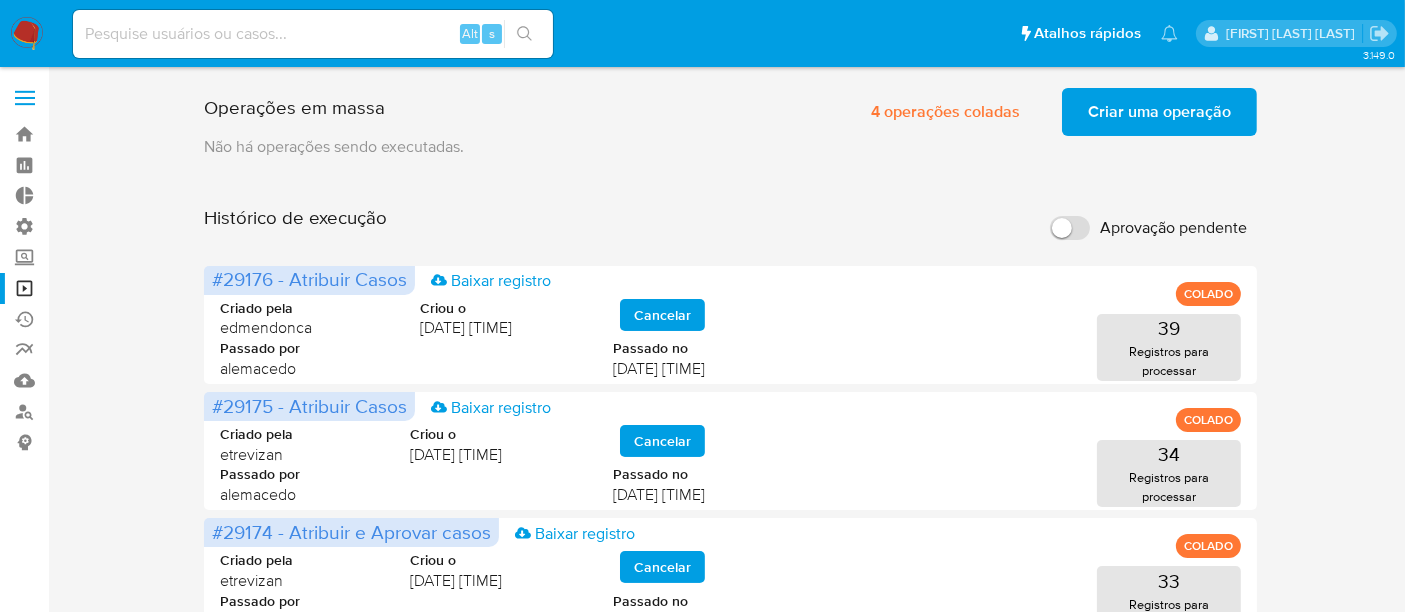 click on "Criar uma operação" at bounding box center (1159, 112) 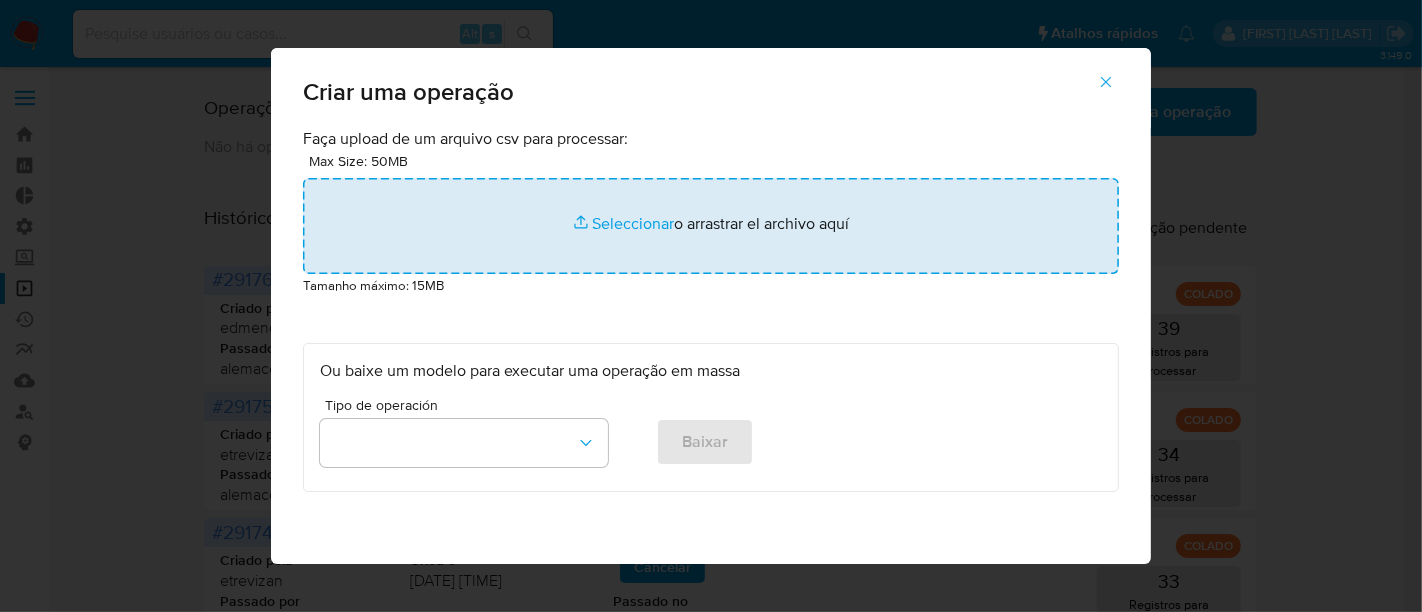 click at bounding box center [711, 226] 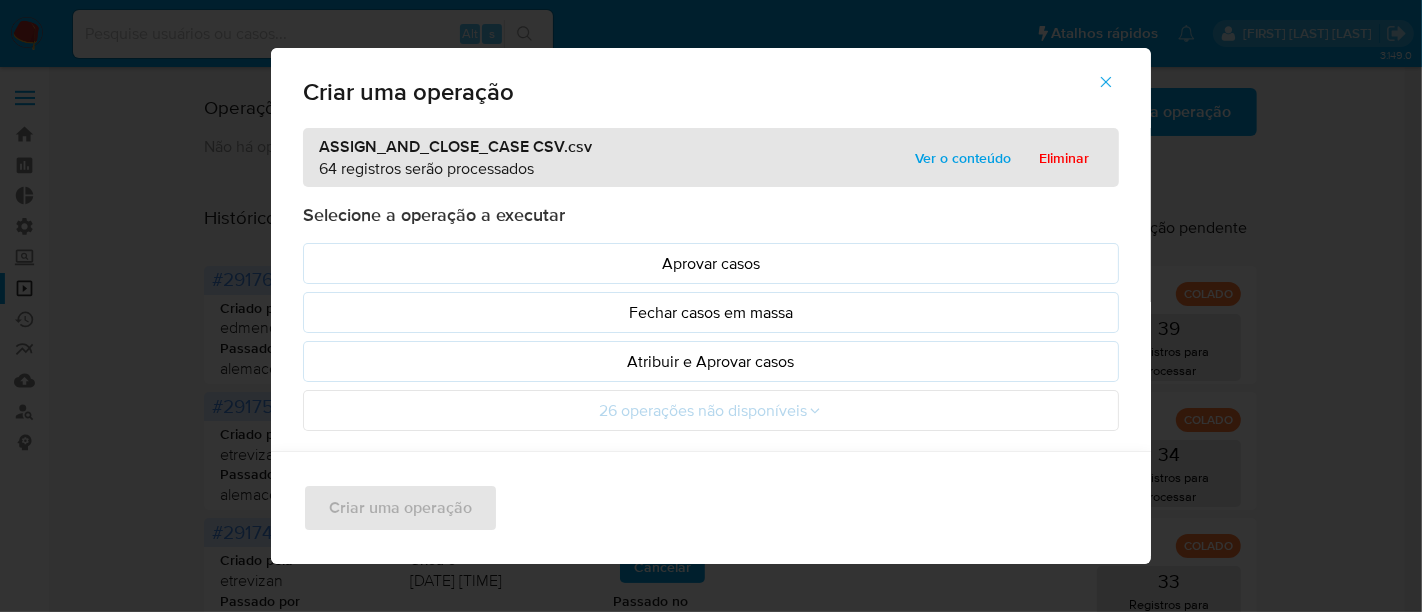 drag, startPoint x: 602, startPoint y: 224, endPoint x: 983, endPoint y: 159, distance: 386.50485 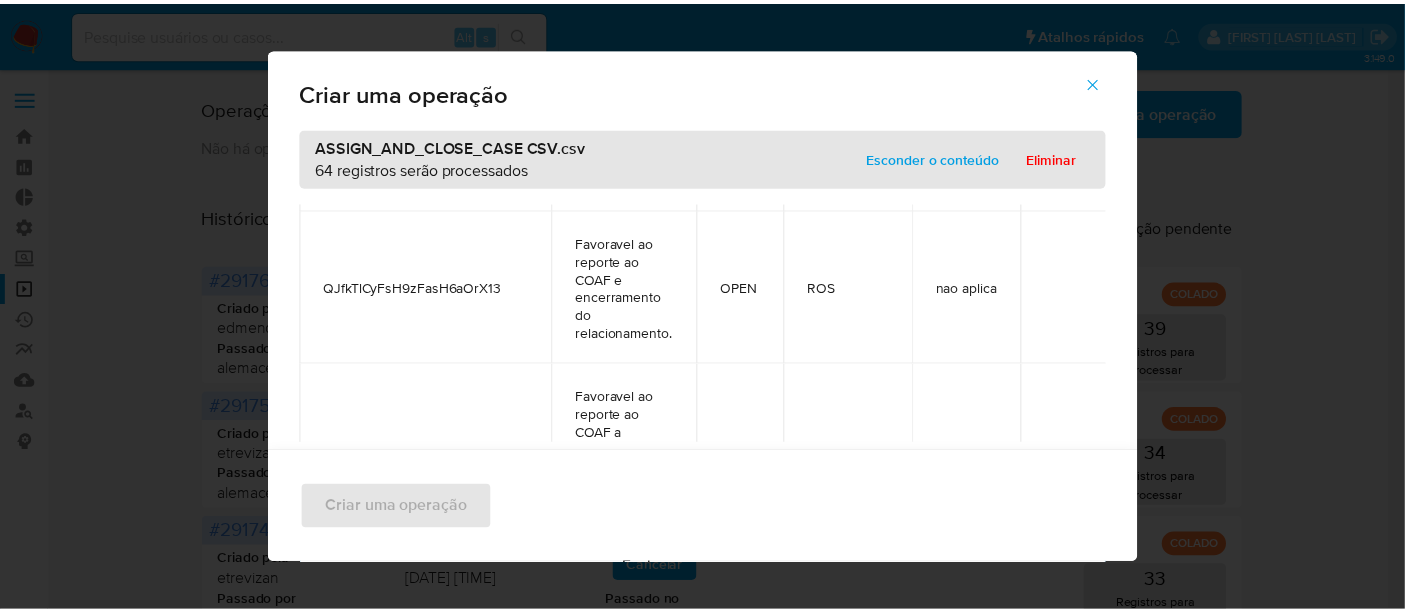 scroll, scrollTop: 555, scrollLeft: 0, axis: vertical 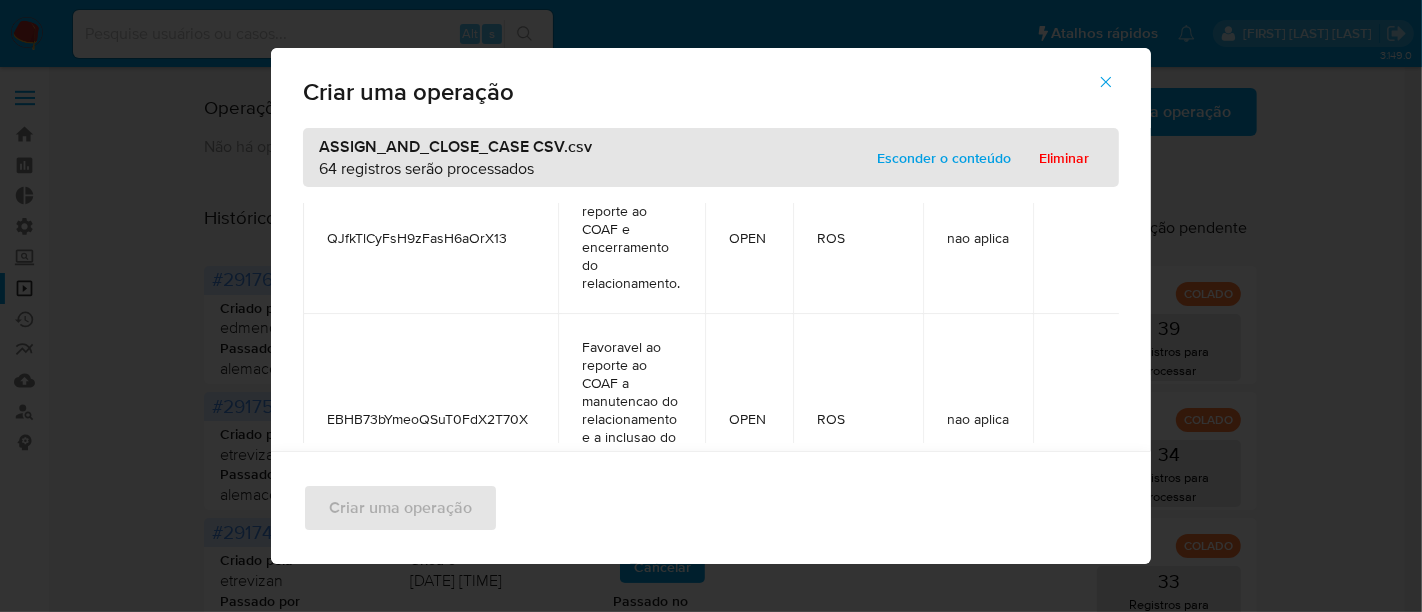 click on "Esconder o conteúdo" at bounding box center [944, 158] 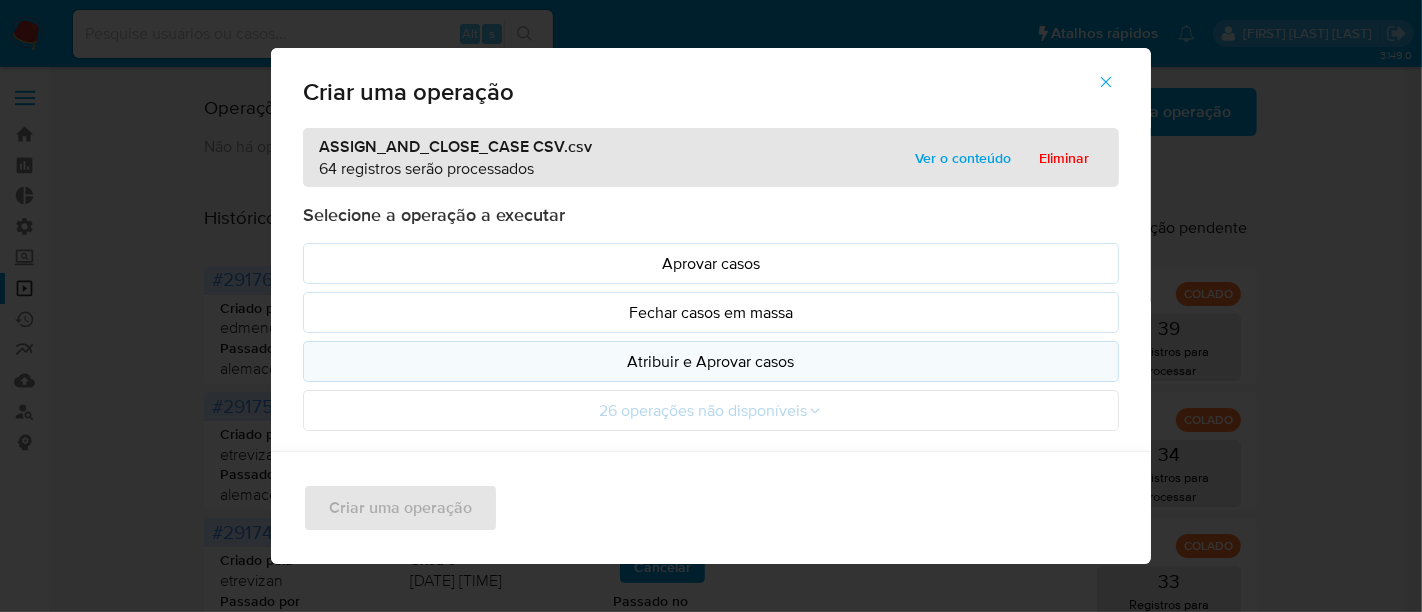 click on "Atribuir e Aprovar casos" at bounding box center [711, 361] 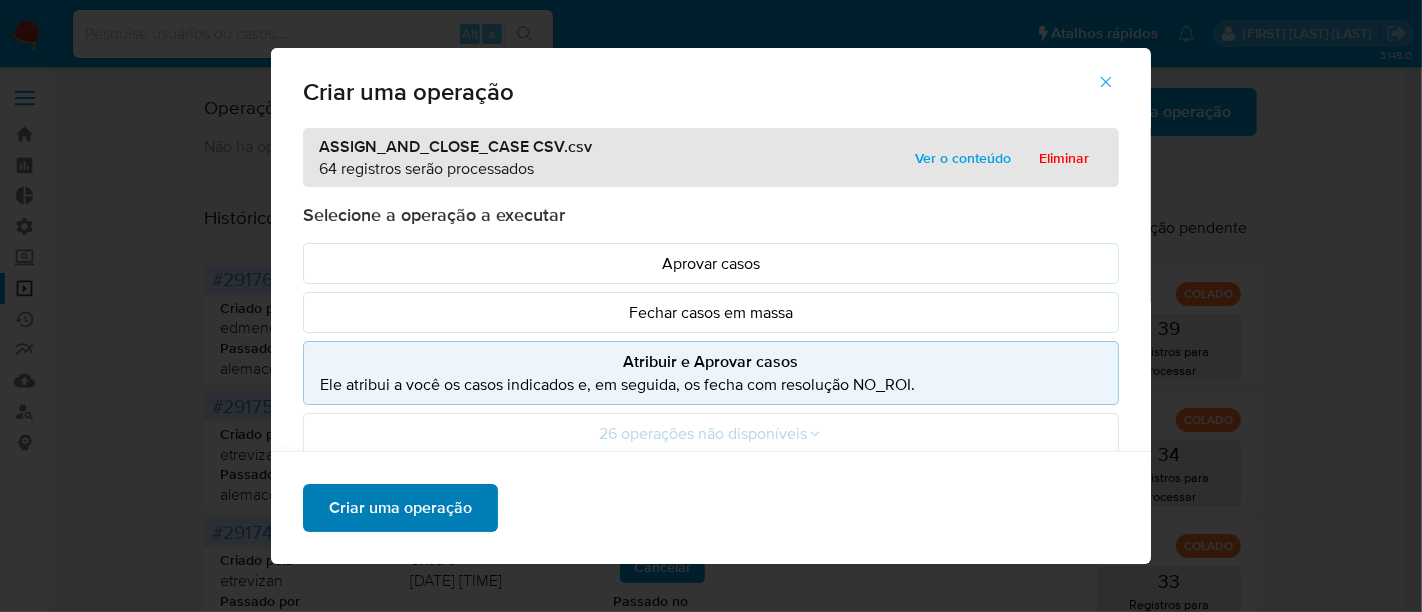click on "Criar uma operação" at bounding box center [400, 508] 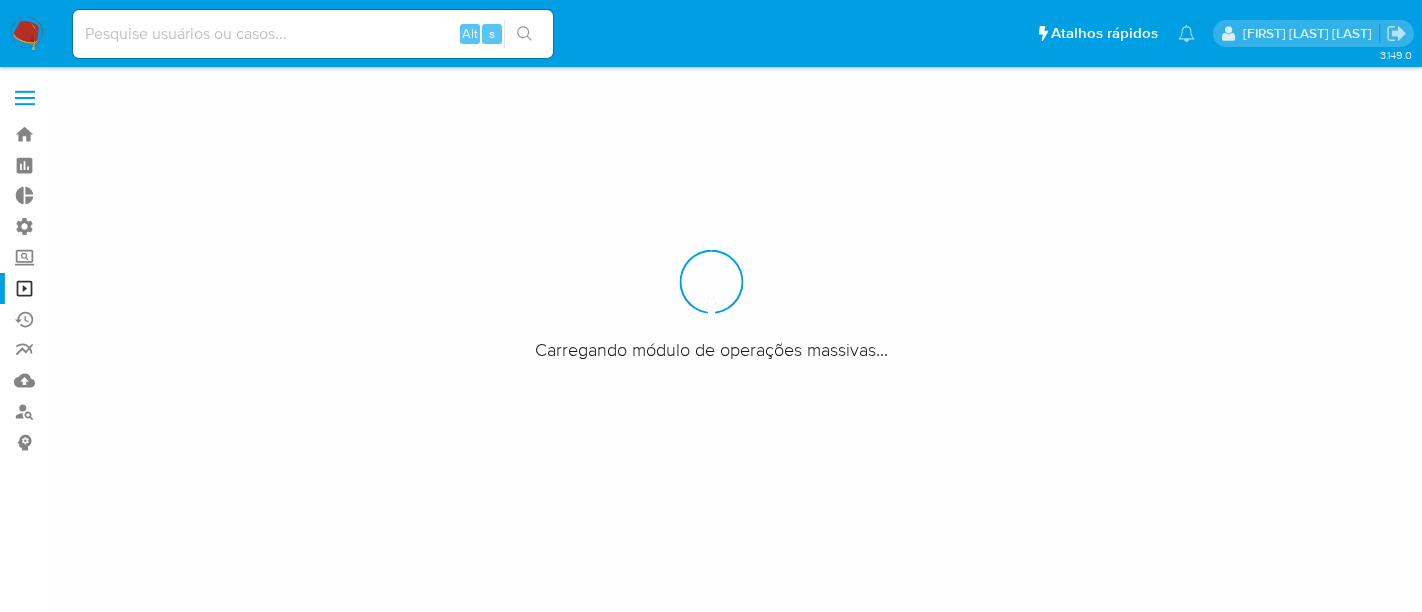 scroll, scrollTop: 0, scrollLeft: 0, axis: both 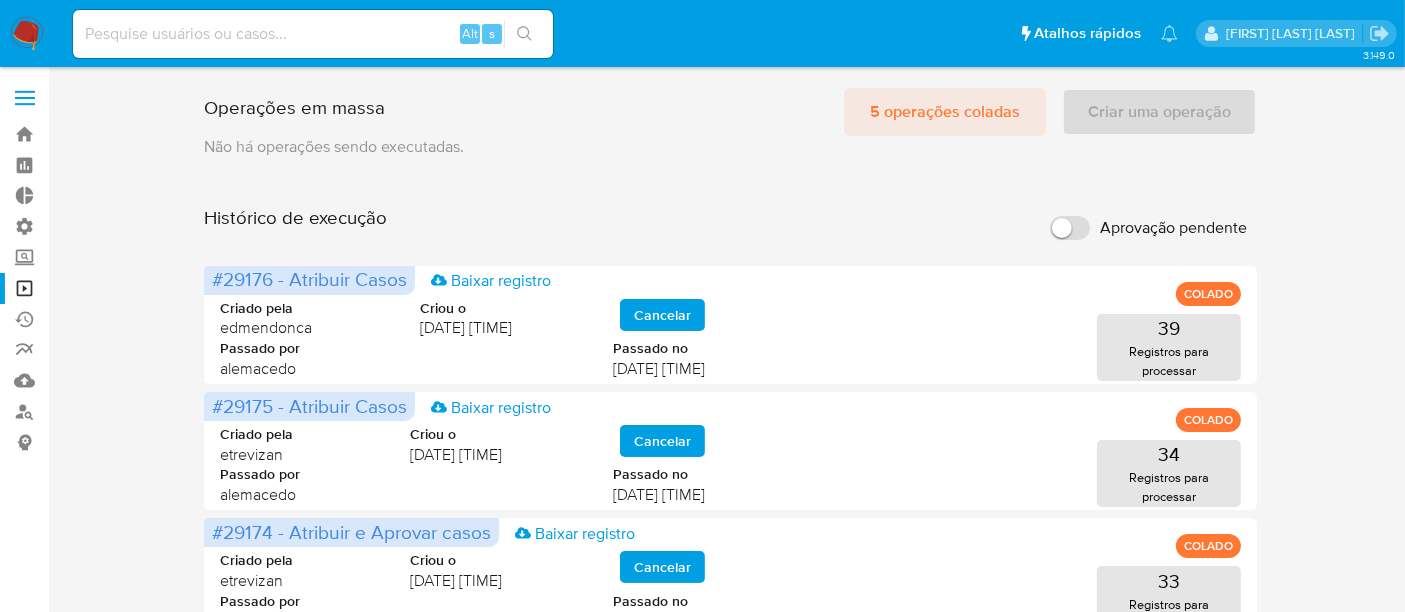 click on "5 operações coladas" at bounding box center (945, 112) 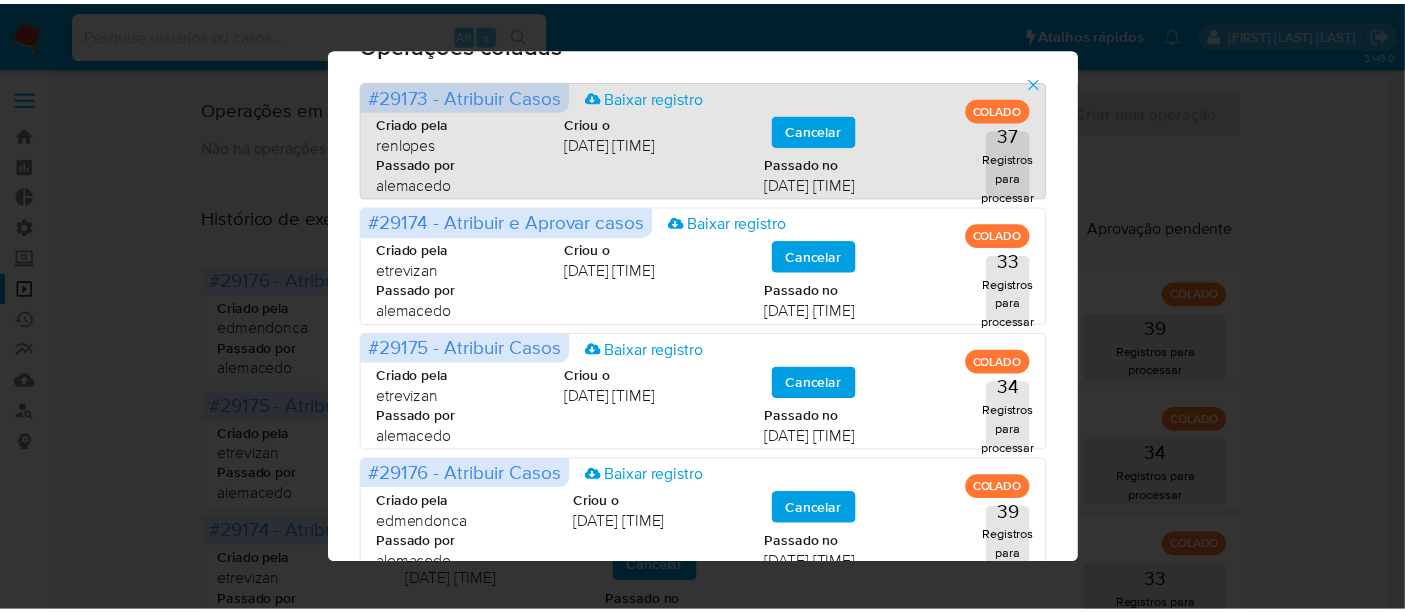 scroll, scrollTop: 0, scrollLeft: 0, axis: both 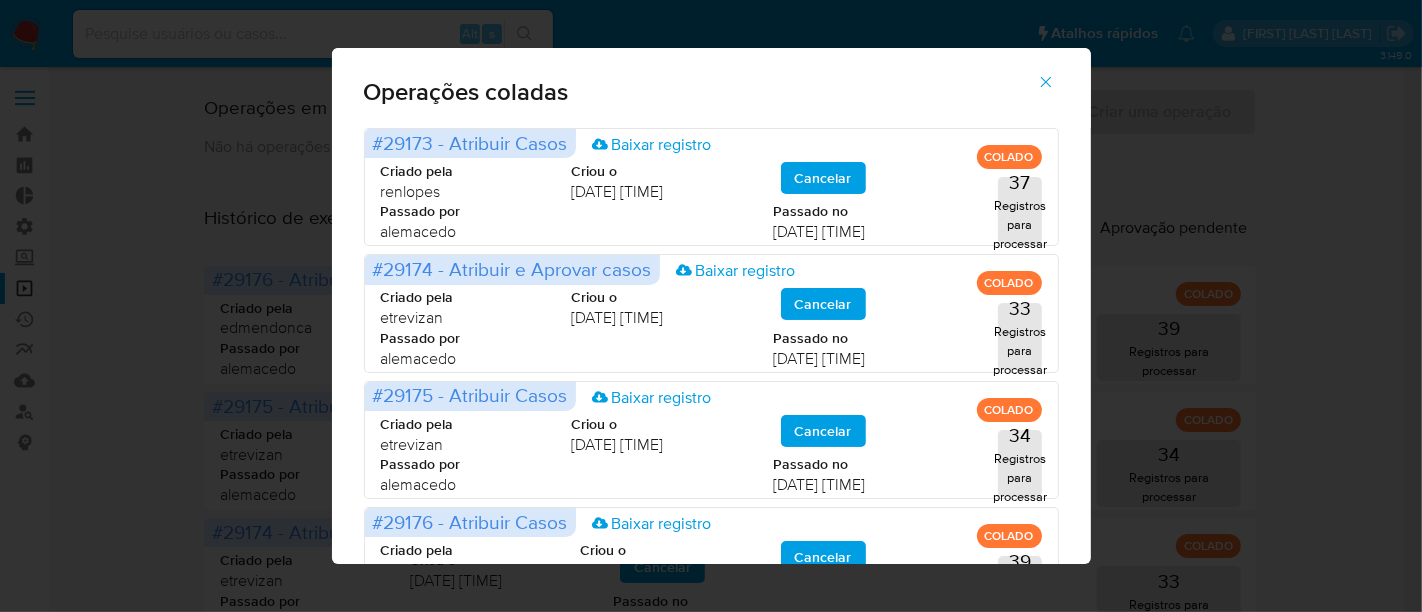 click 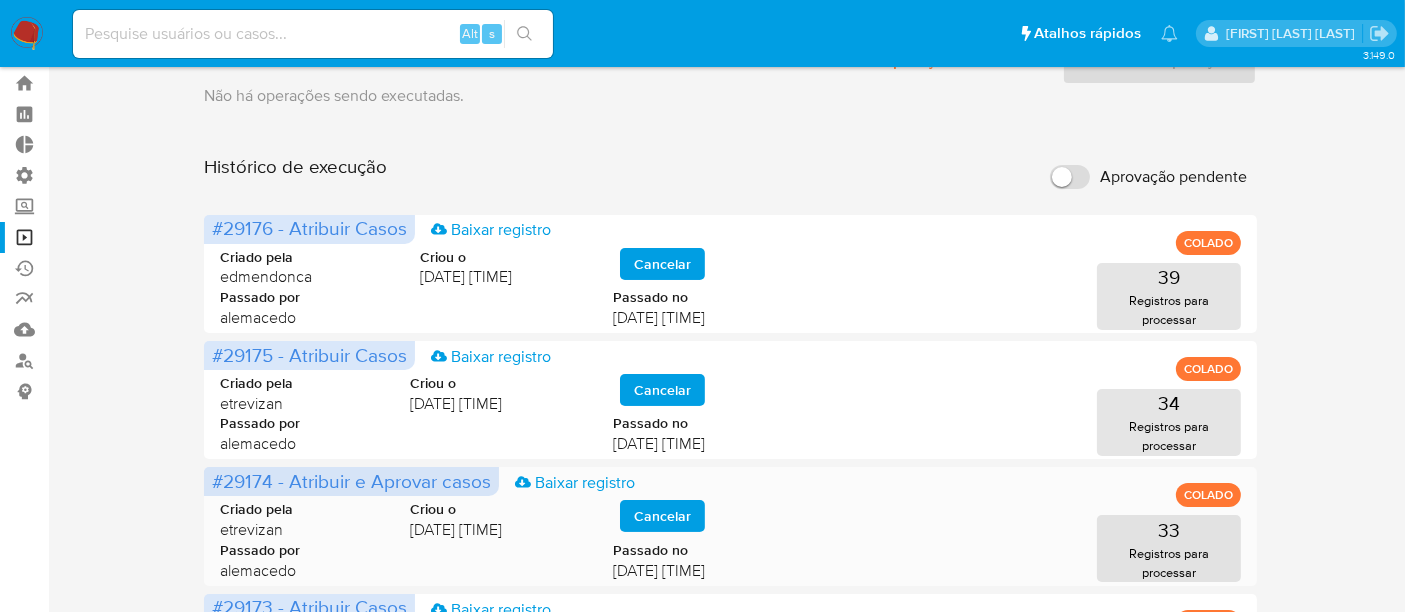 scroll, scrollTop: 0, scrollLeft: 0, axis: both 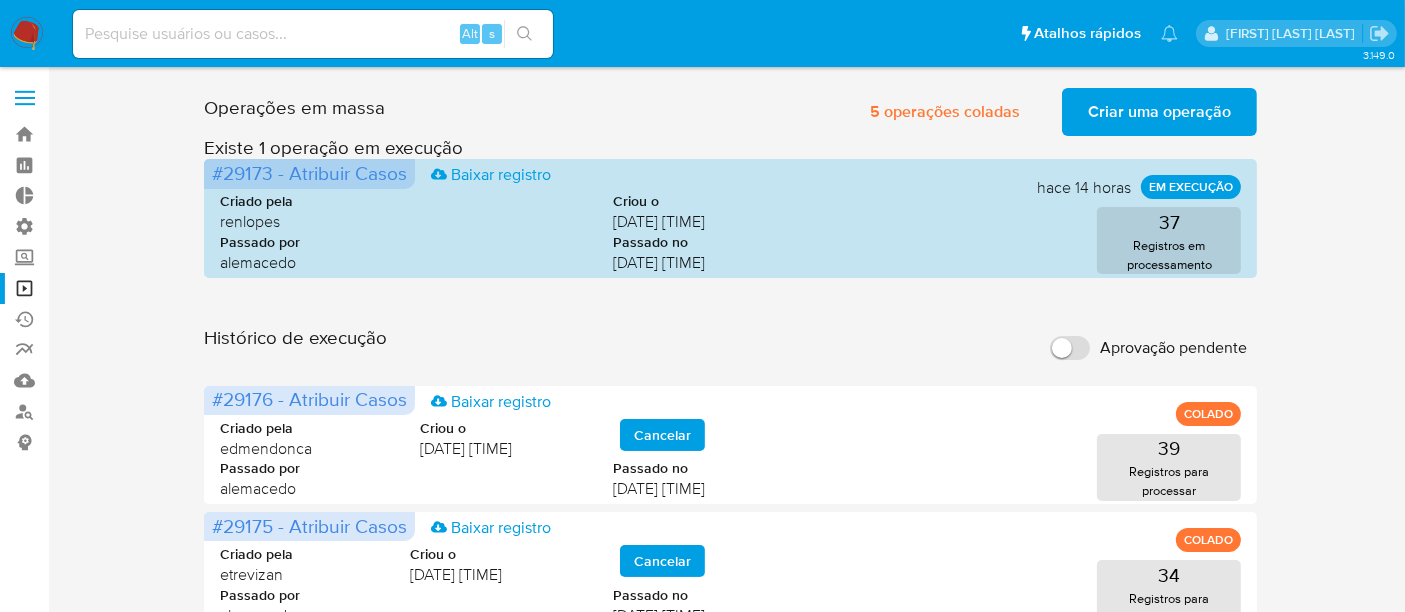 click on "Criar uma operação" at bounding box center (1159, 112) 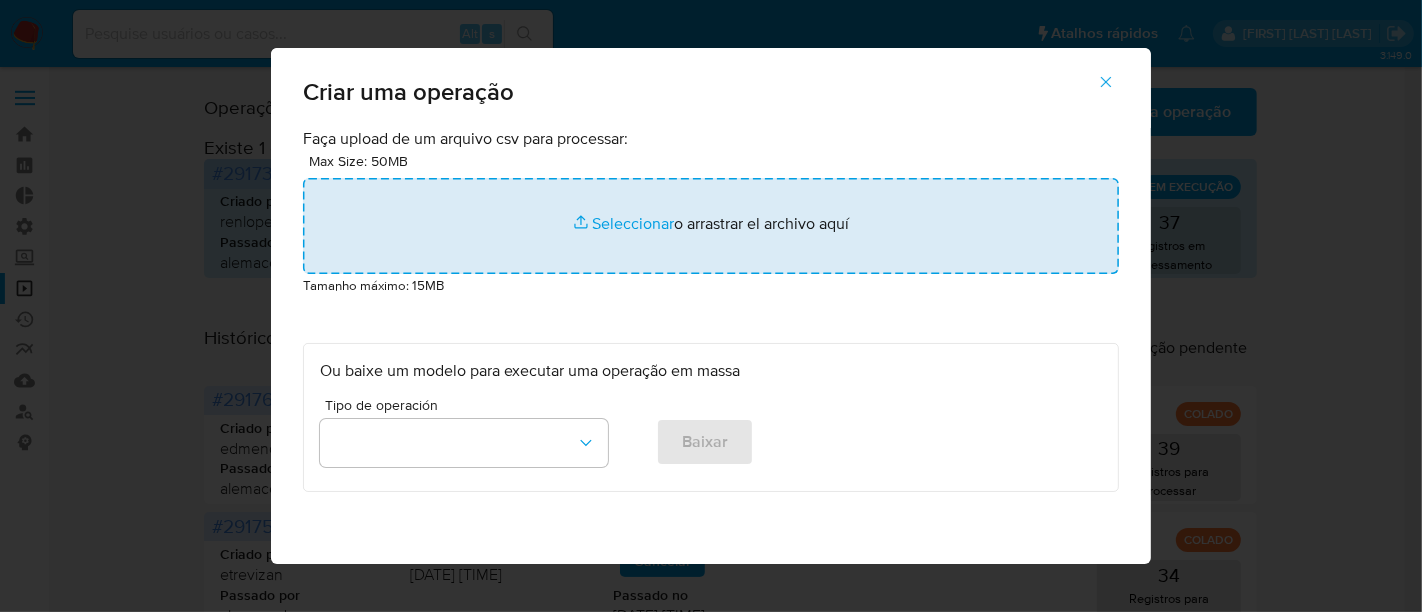 click at bounding box center [711, 226] 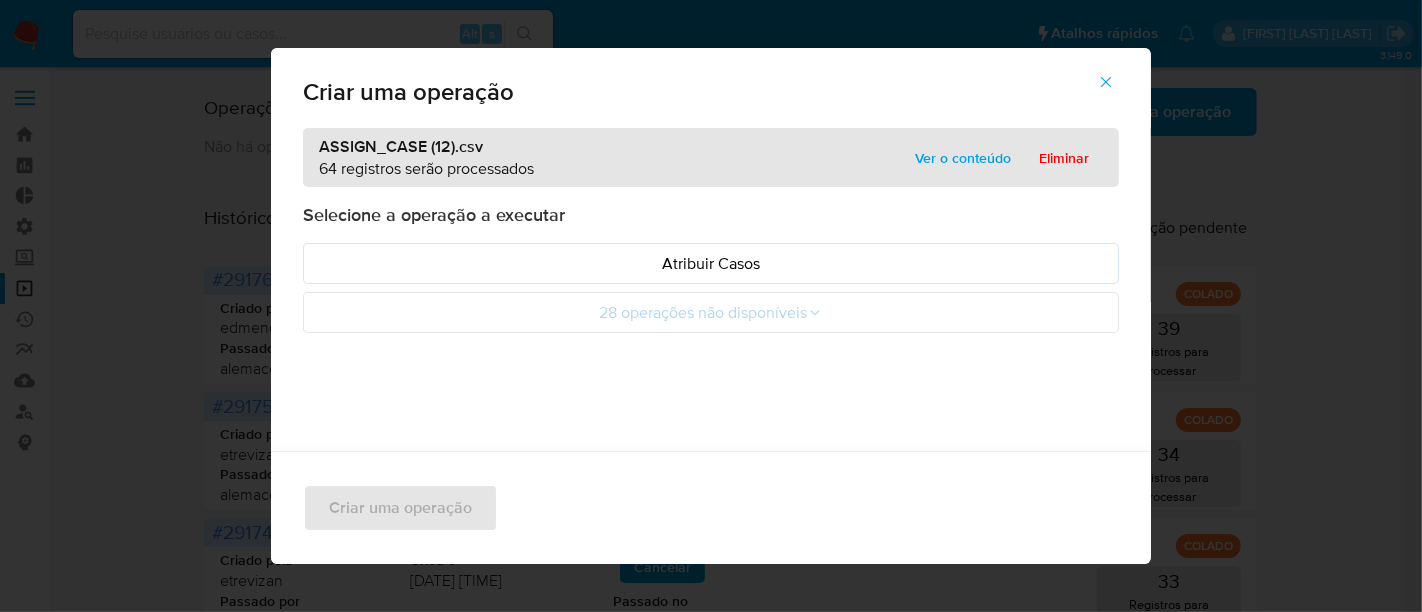 click on "Ver o conteúdo" at bounding box center (963, 158) 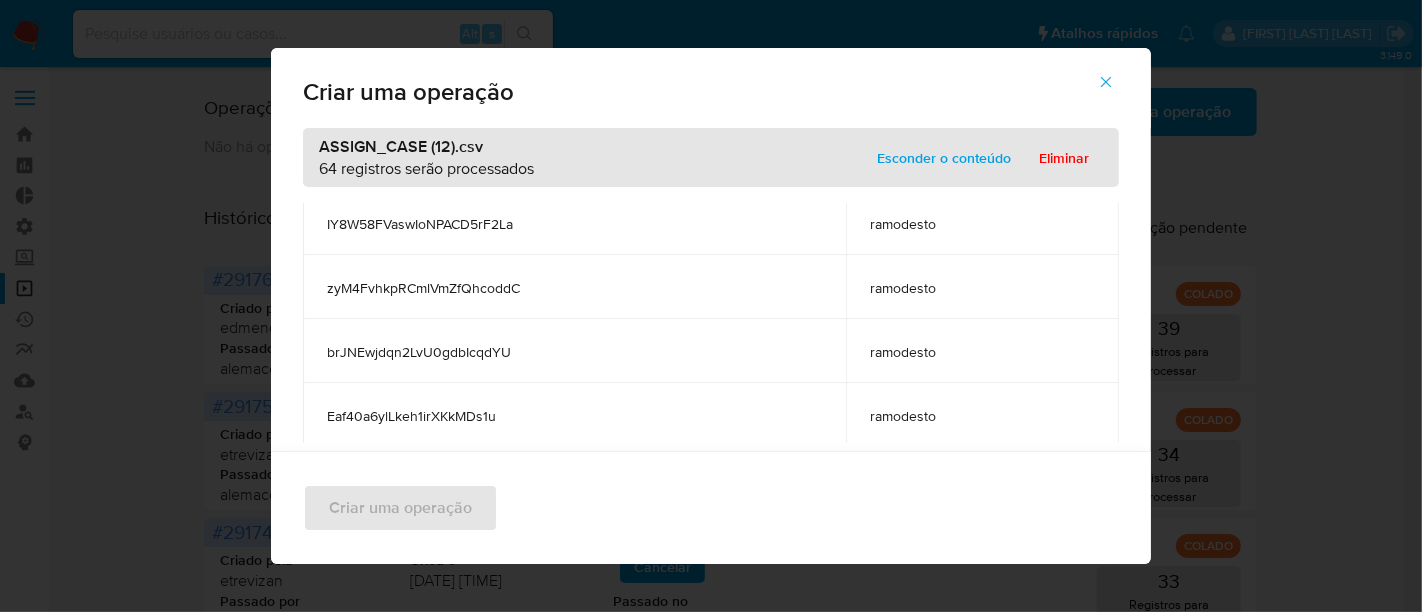 scroll, scrollTop: 3904, scrollLeft: 0, axis: vertical 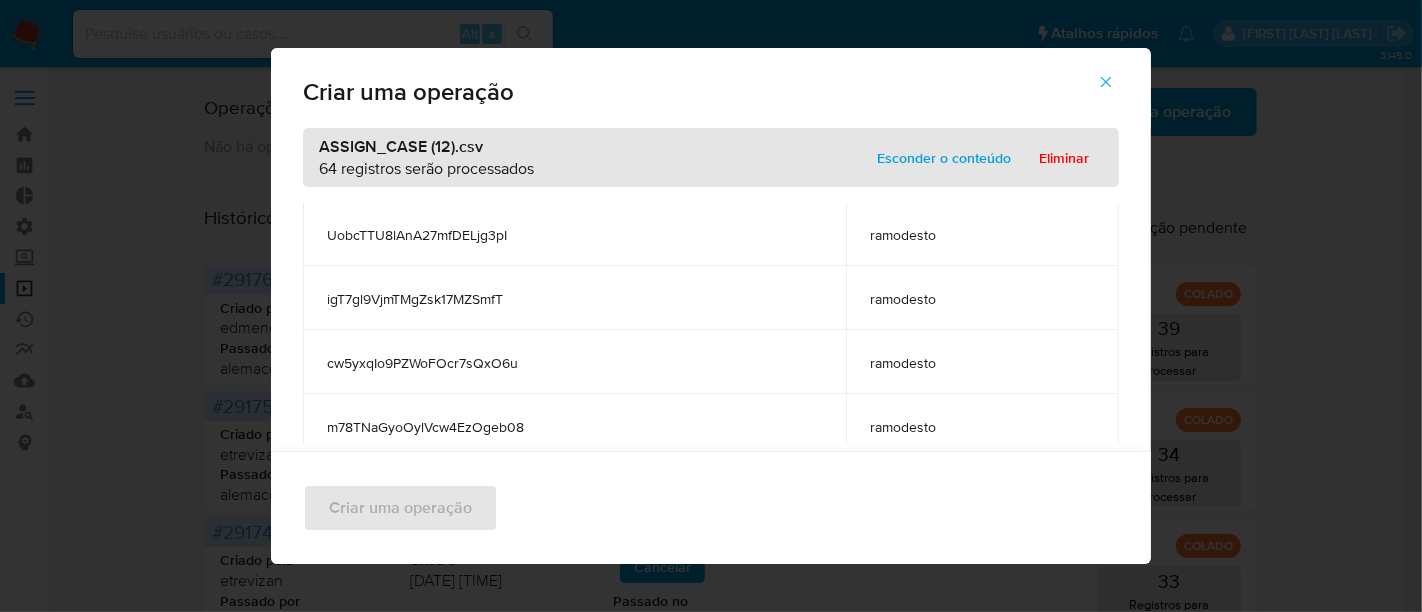 click on "Esconder o conteúdo" at bounding box center [944, 158] 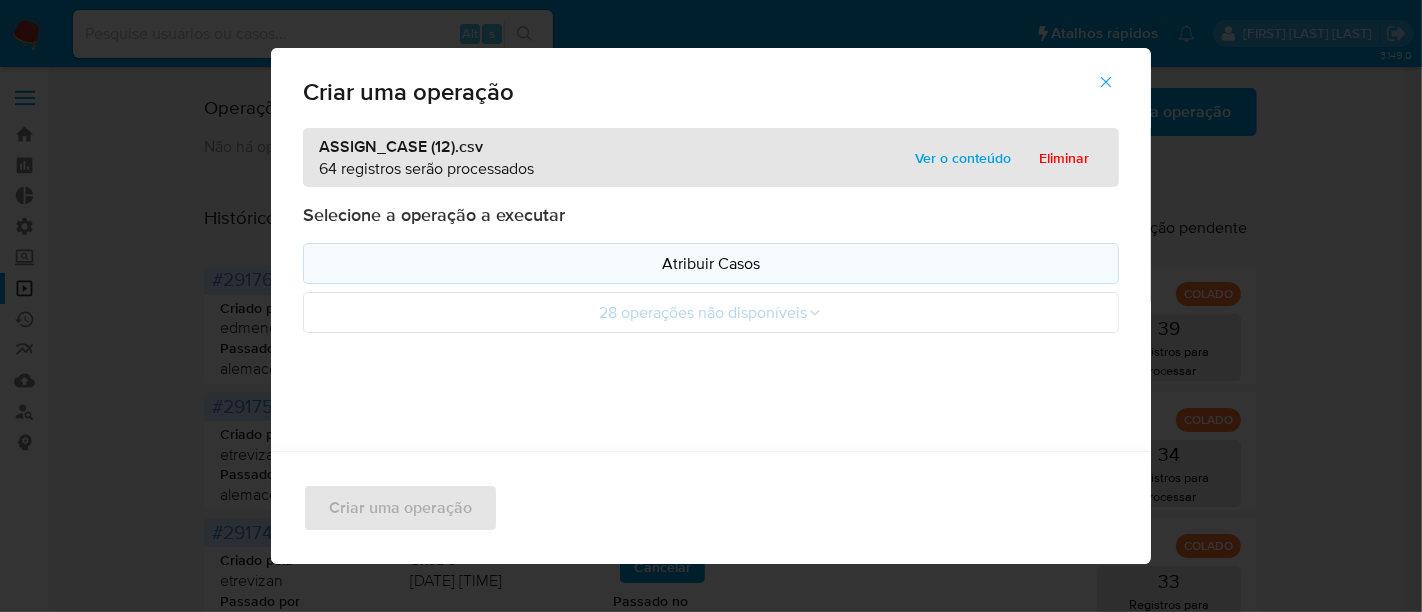 click on "Atribuir Casos" at bounding box center [711, 263] 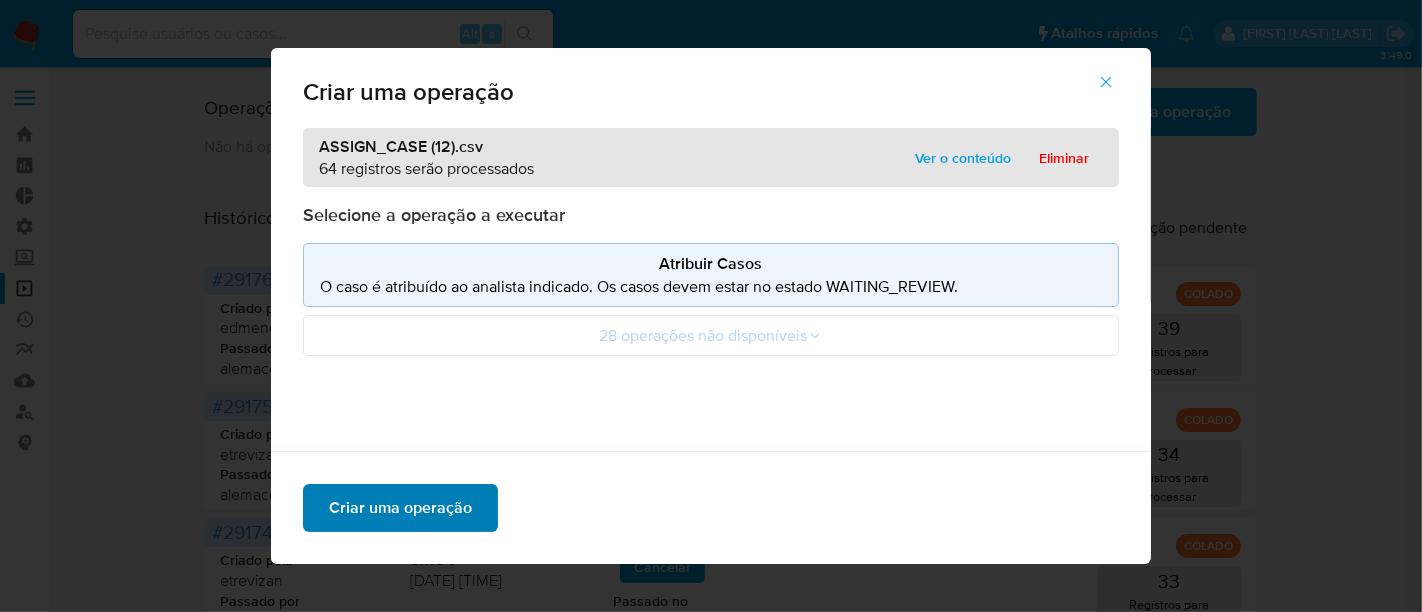 click on "Criar uma operação" at bounding box center (400, 508) 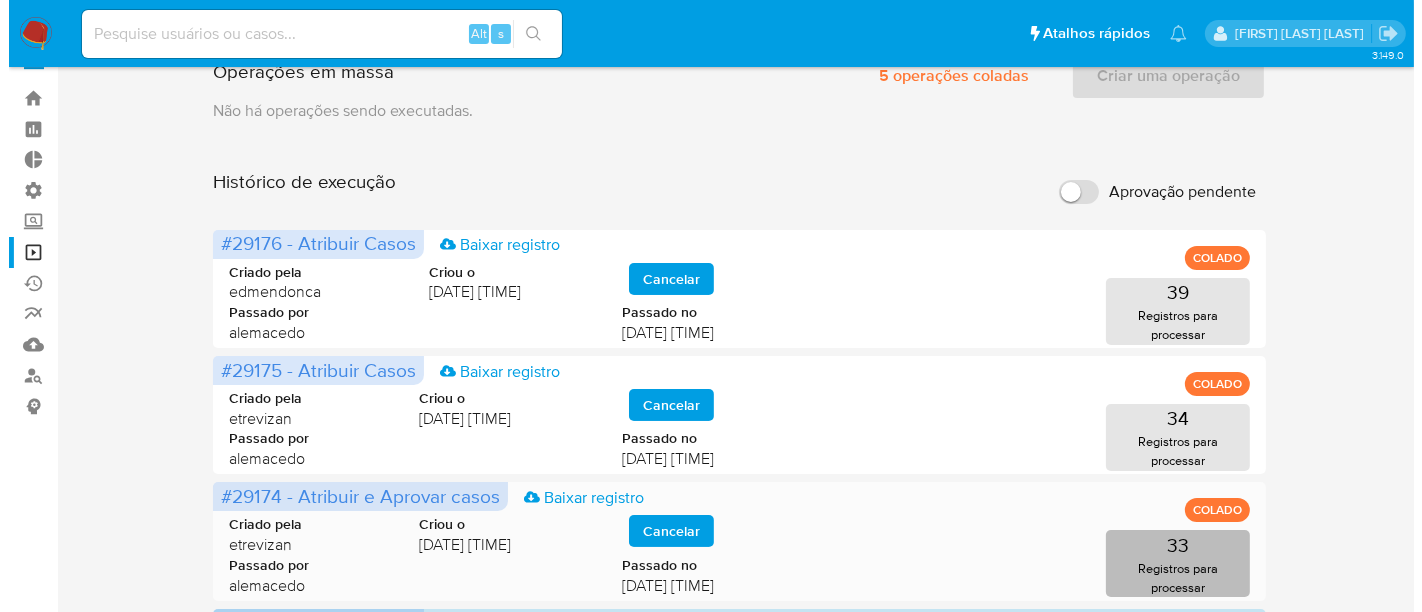 scroll, scrollTop: 0, scrollLeft: 0, axis: both 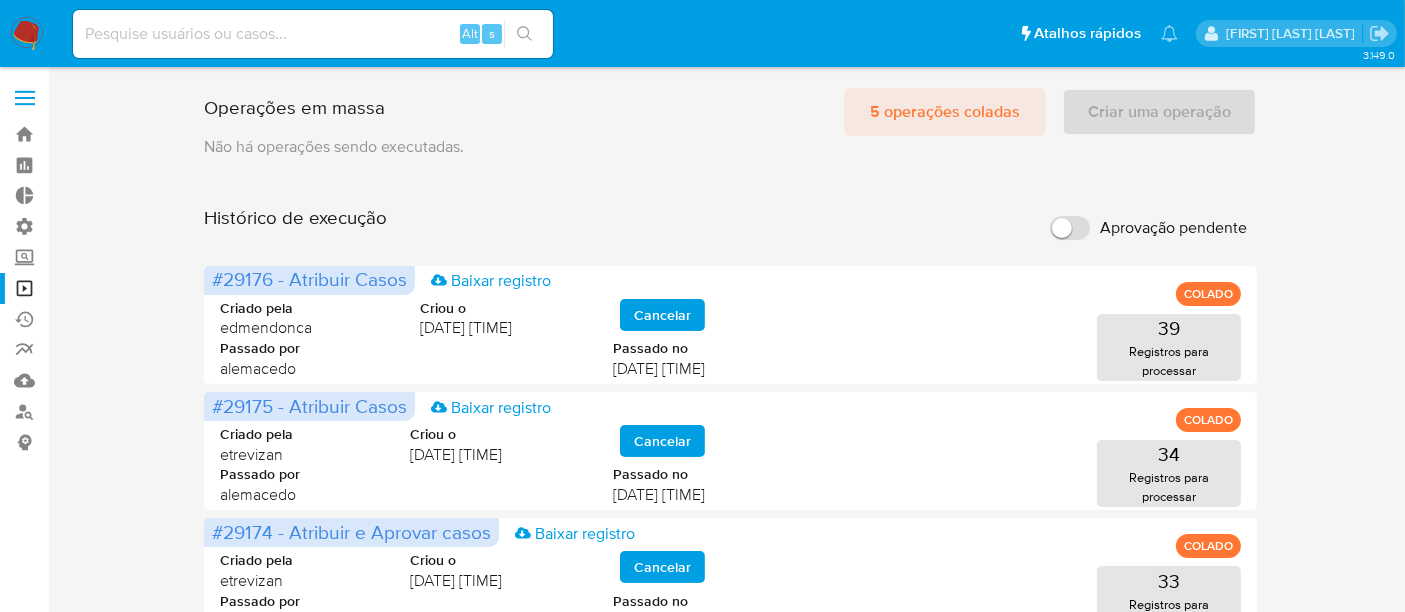 click on "5 operações coladas" at bounding box center (945, 112) 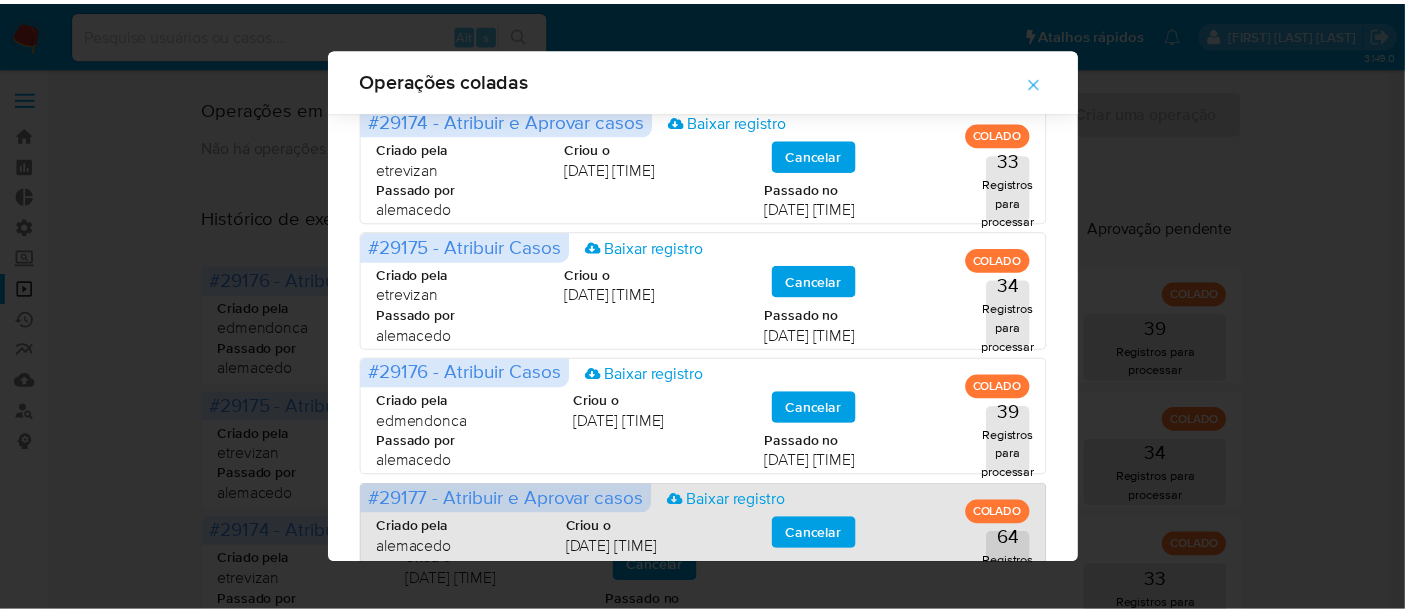 scroll, scrollTop: 0, scrollLeft: 0, axis: both 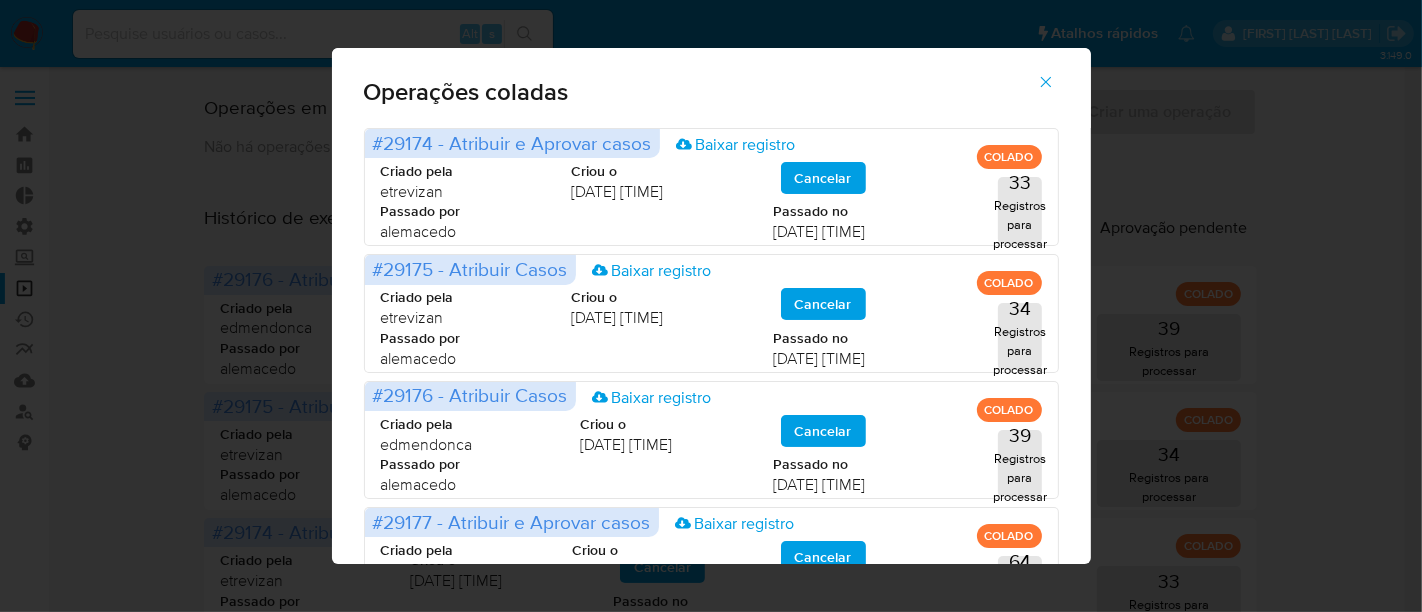 click 